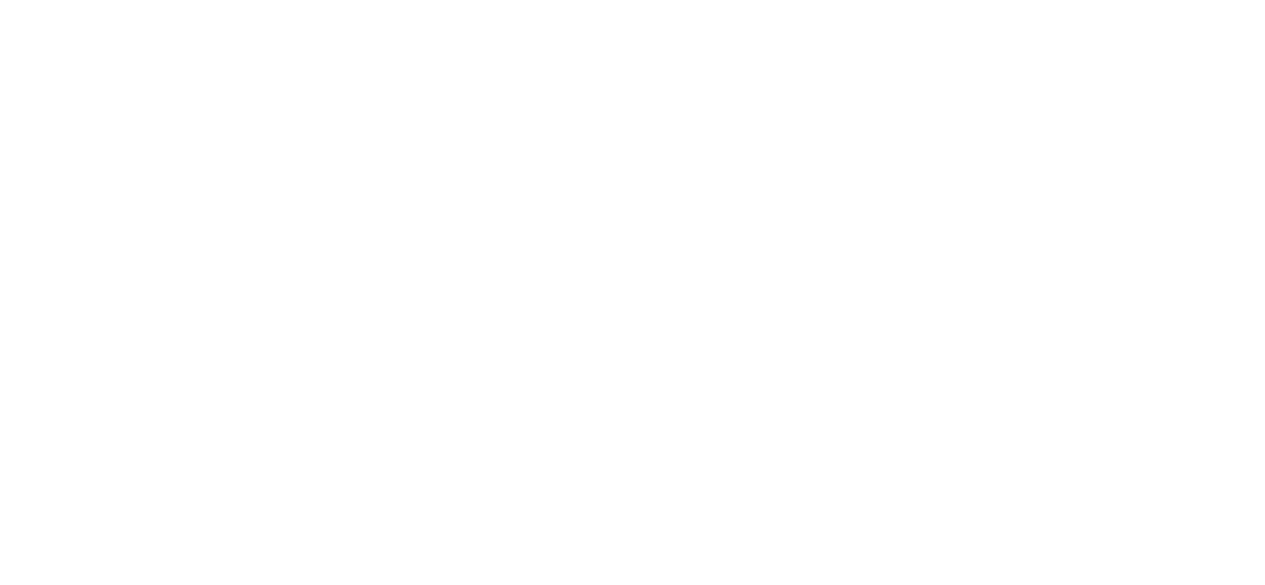 scroll, scrollTop: 0, scrollLeft: 0, axis: both 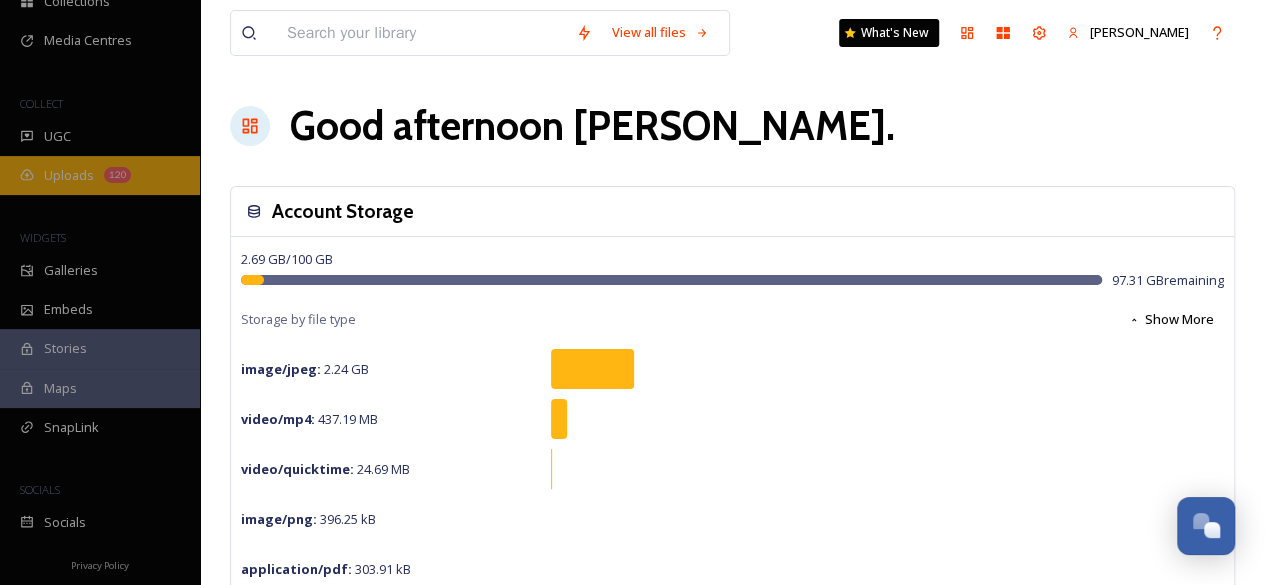 click on "Uploads" at bounding box center [69, 175] 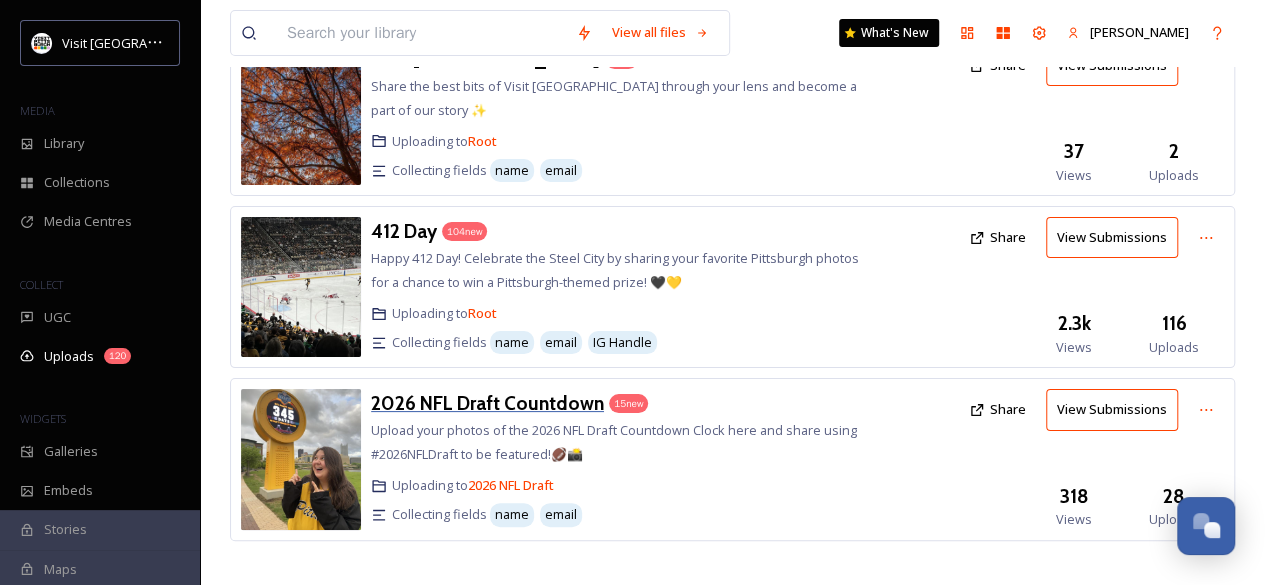 click on "2026 NFL Draft Countdown" at bounding box center [487, 403] 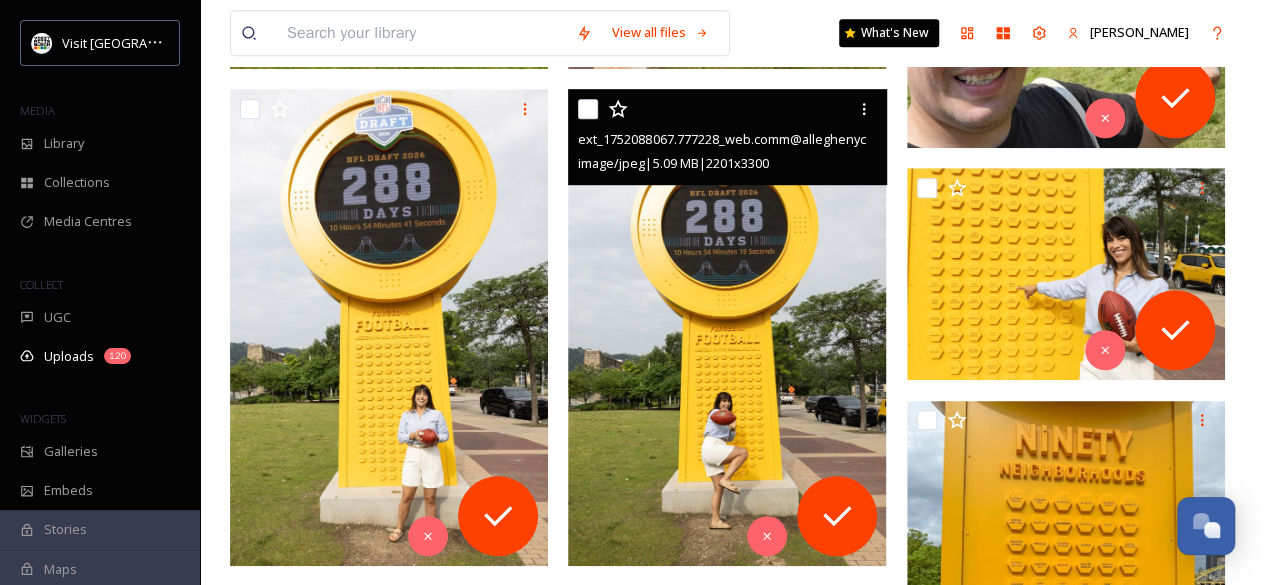 scroll, scrollTop: 611, scrollLeft: 0, axis: vertical 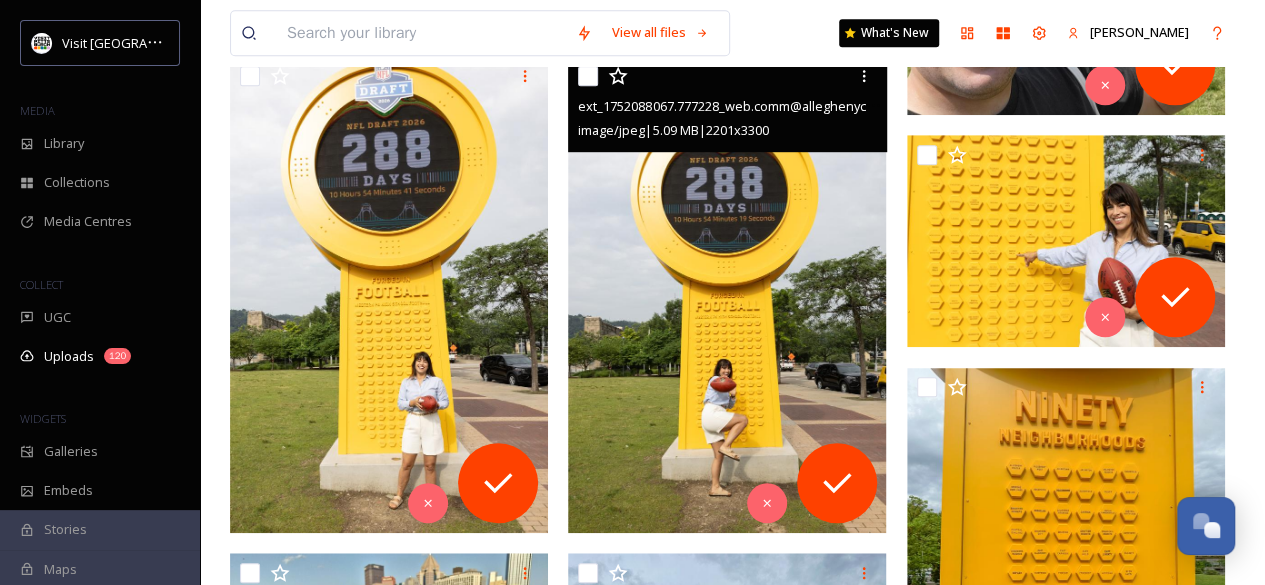 click at bounding box center (727, 294) 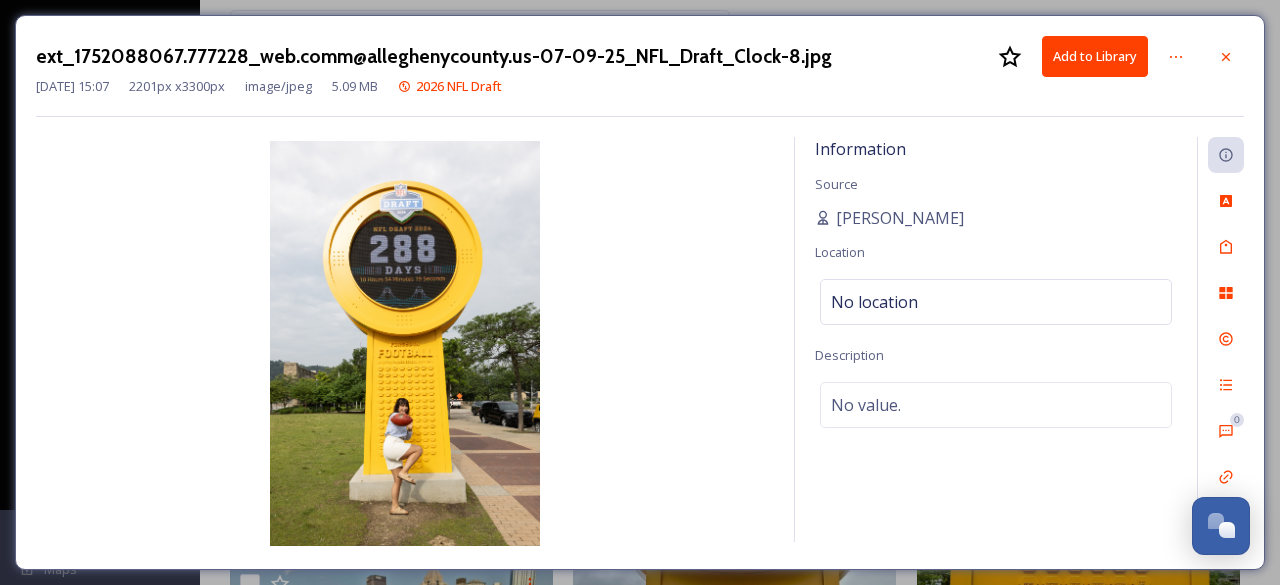 drag, startPoint x: 417, startPoint y: 235, endPoint x: 578, endPoint y: 187, distance: 168.00298 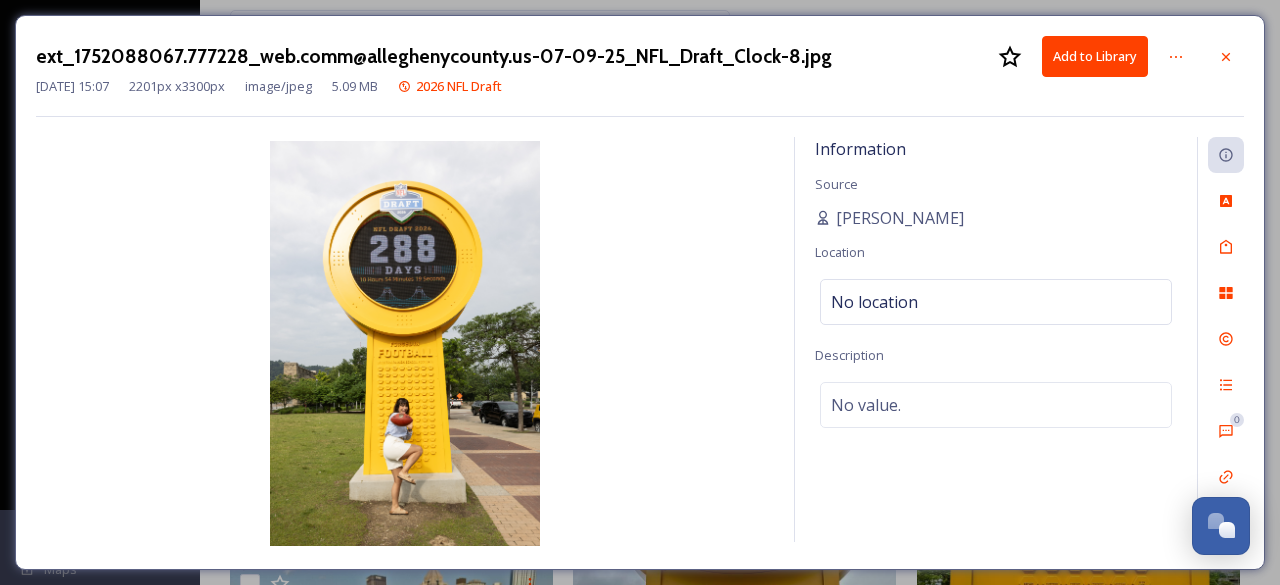 click on "Add to Library" at bounding box center [1095, 56] 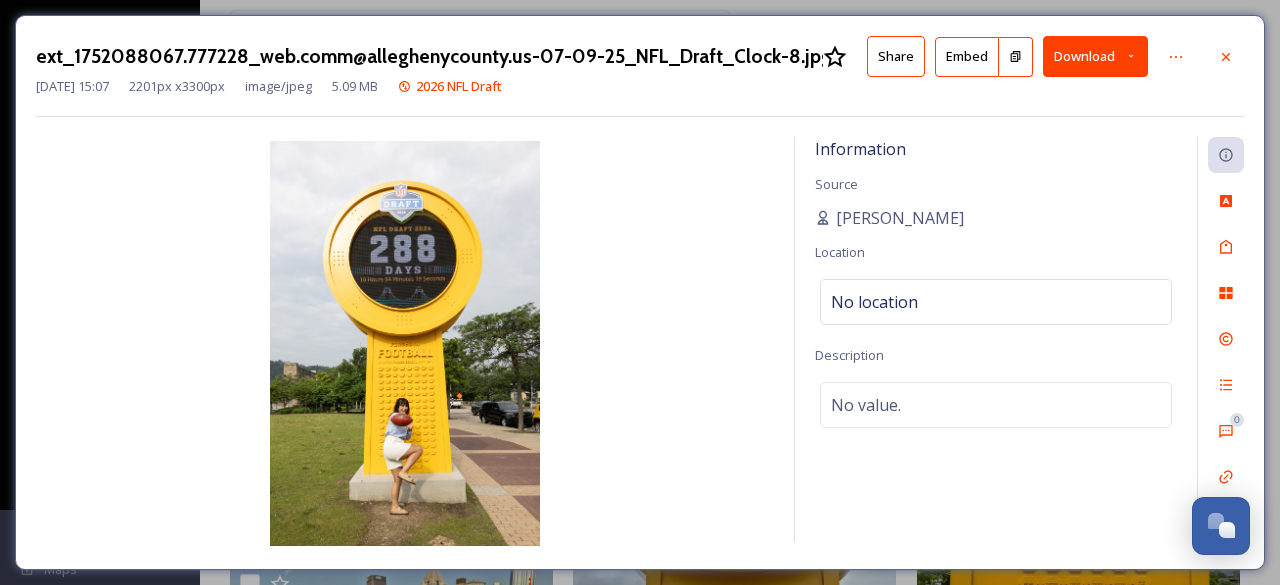 click on "Share" at bounding box center [896, 56] 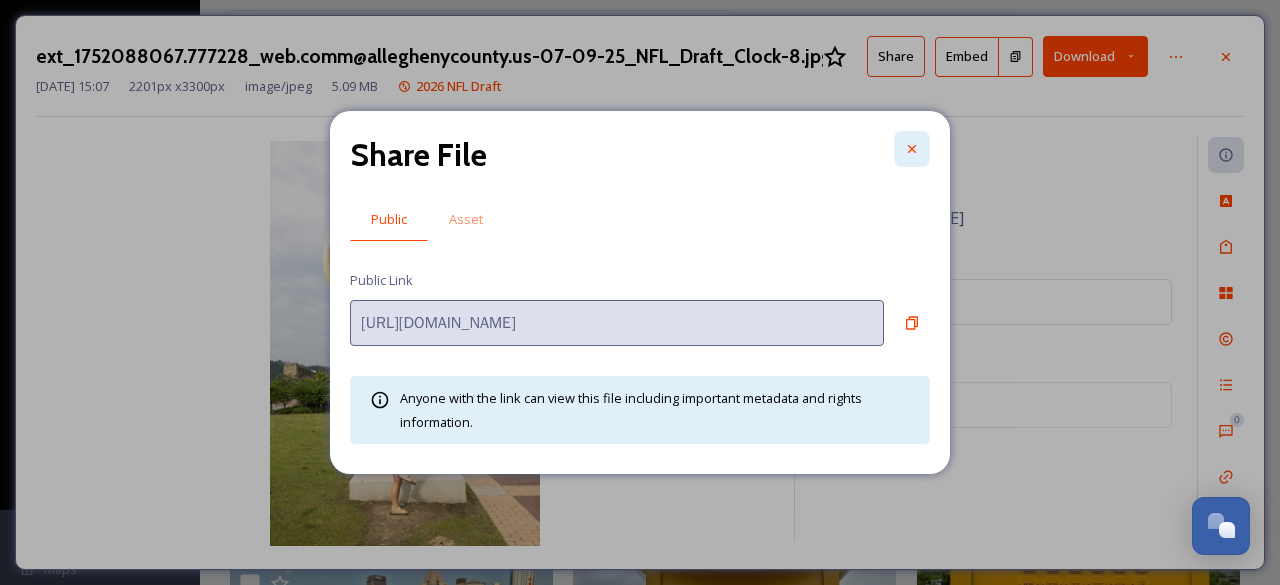 click 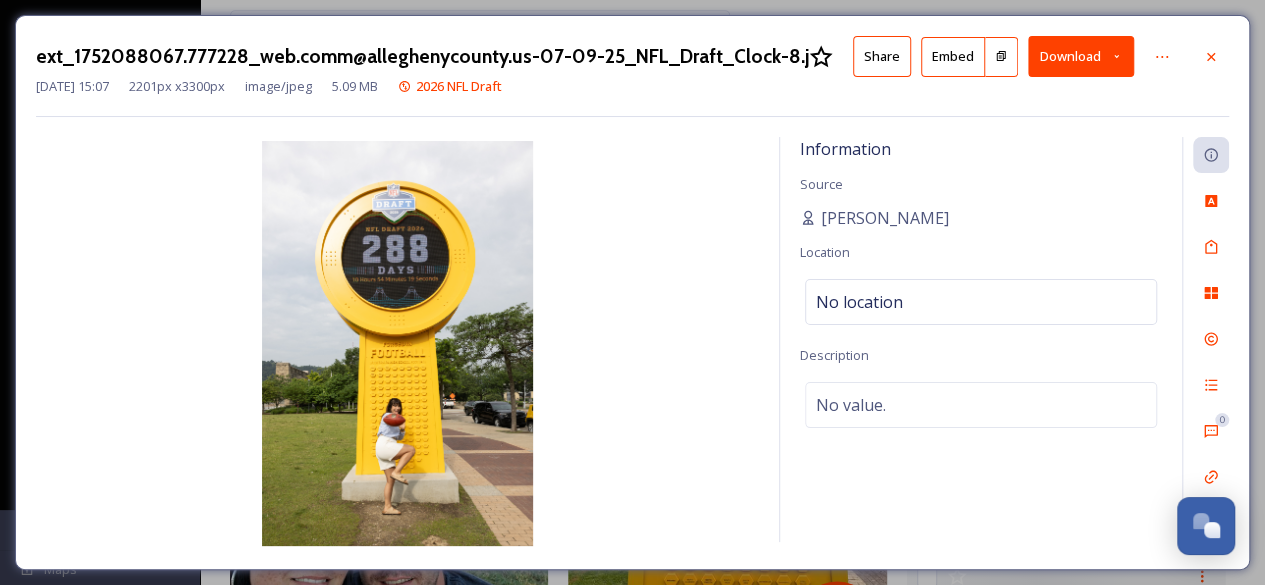 scroll, scrollTop: 895, scrollLeft: 0, axis: vertical 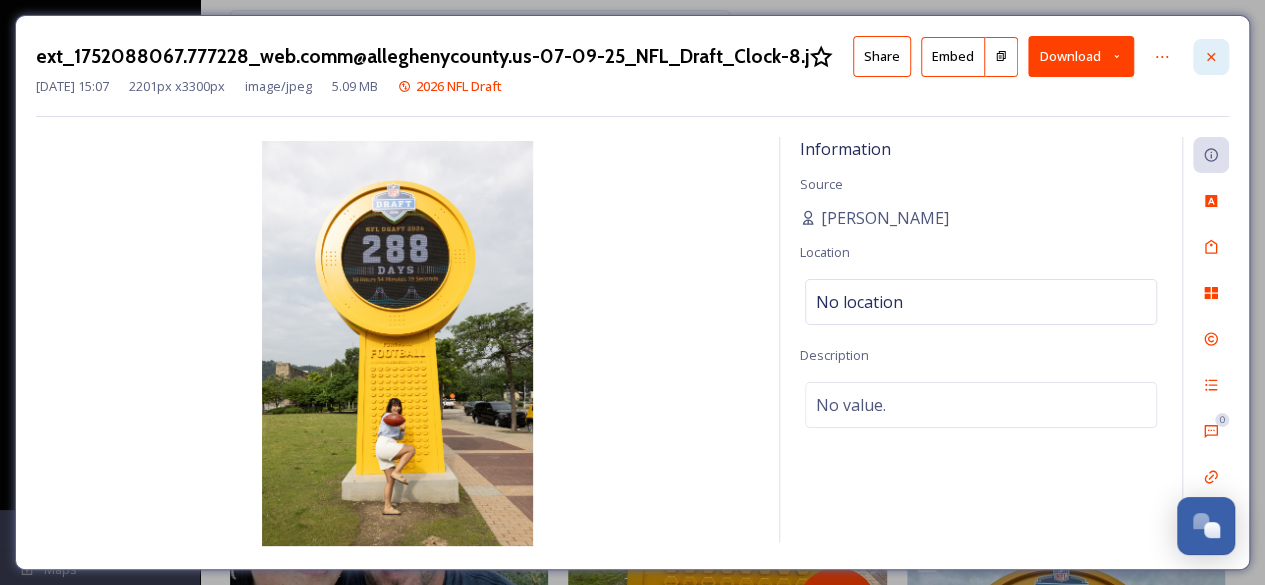 click 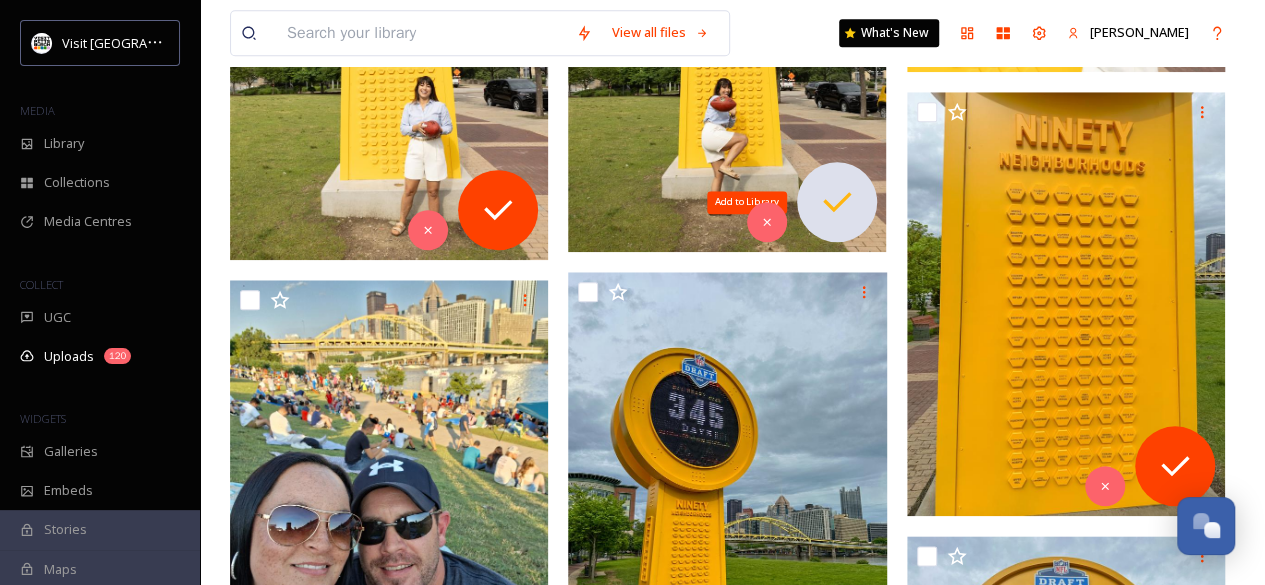 click 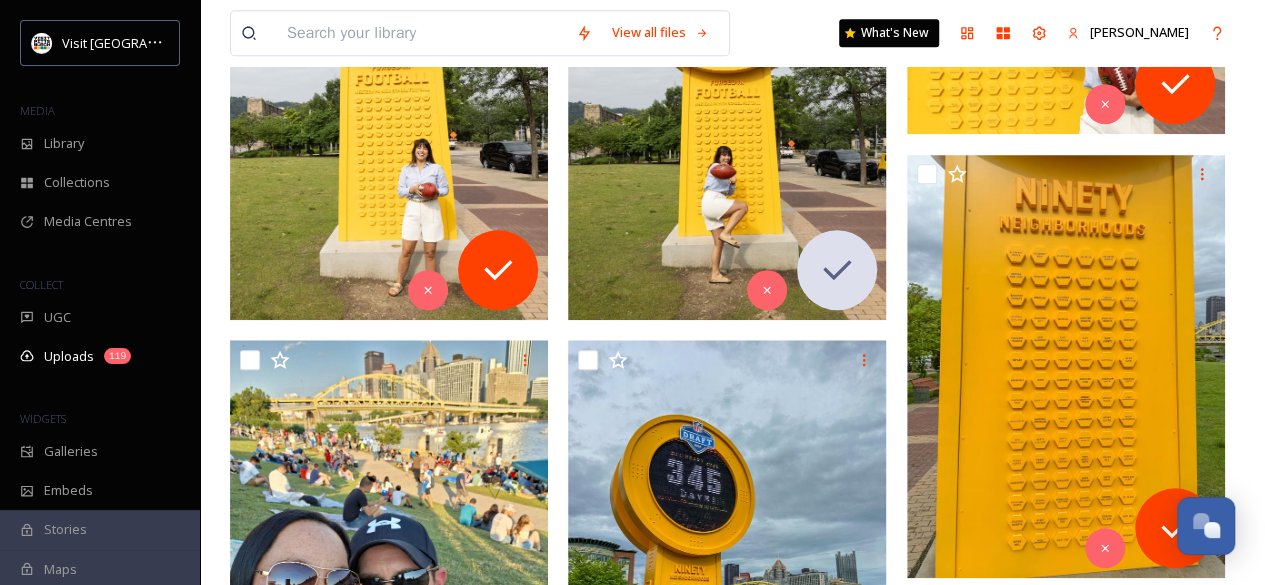 scroll, scrollTop: 828, scrollLeft: 0, axis: vertical 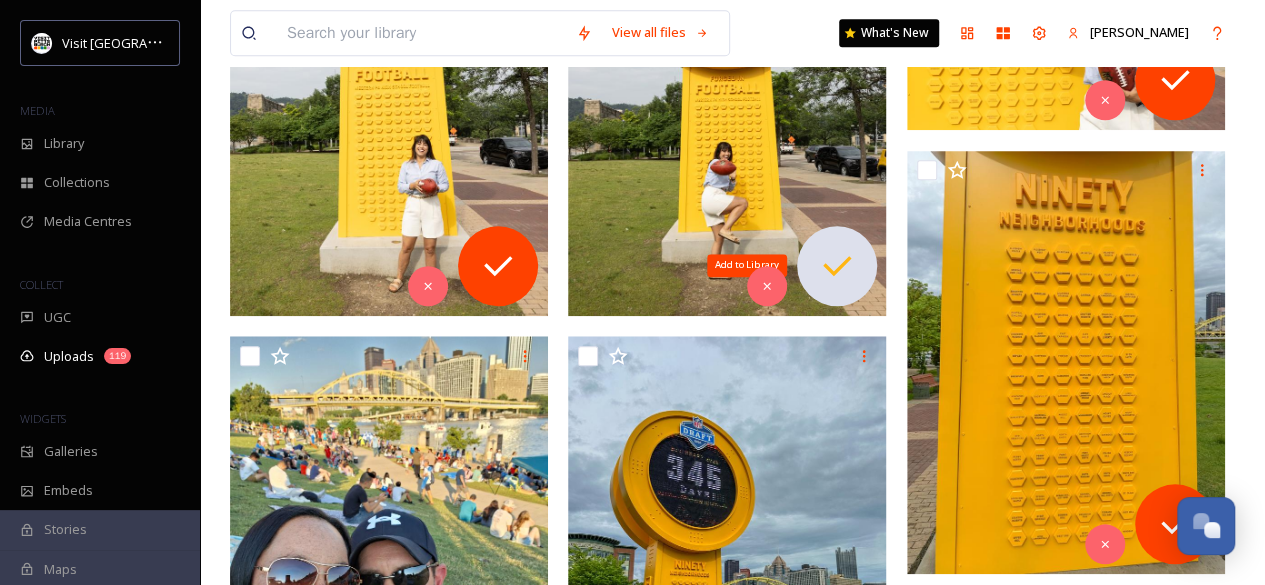 click 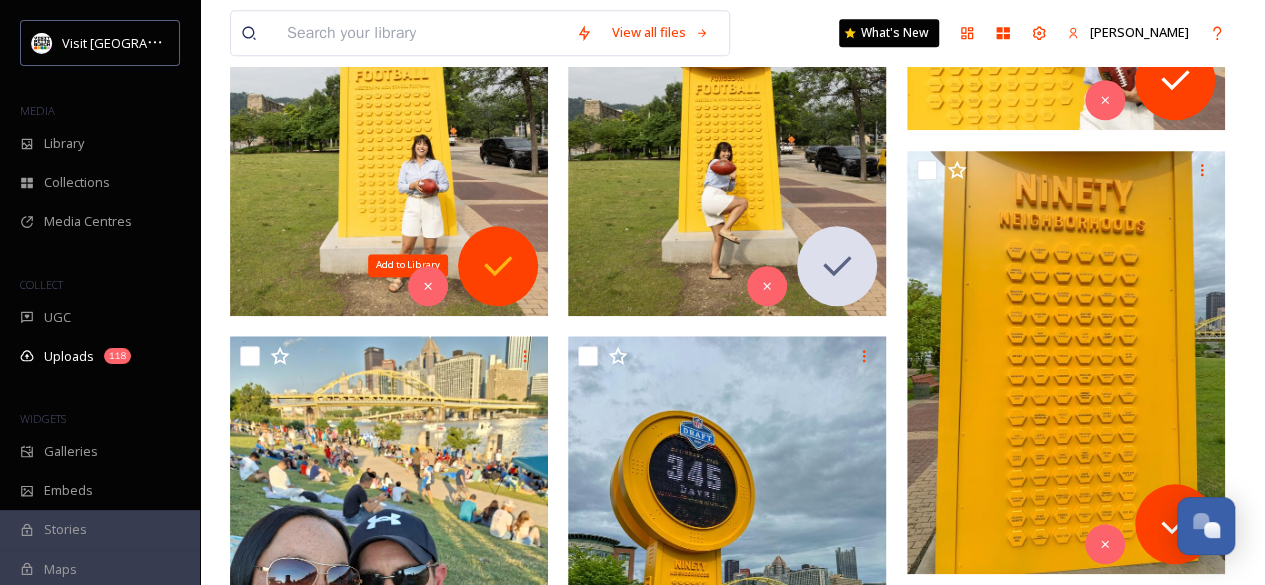 click 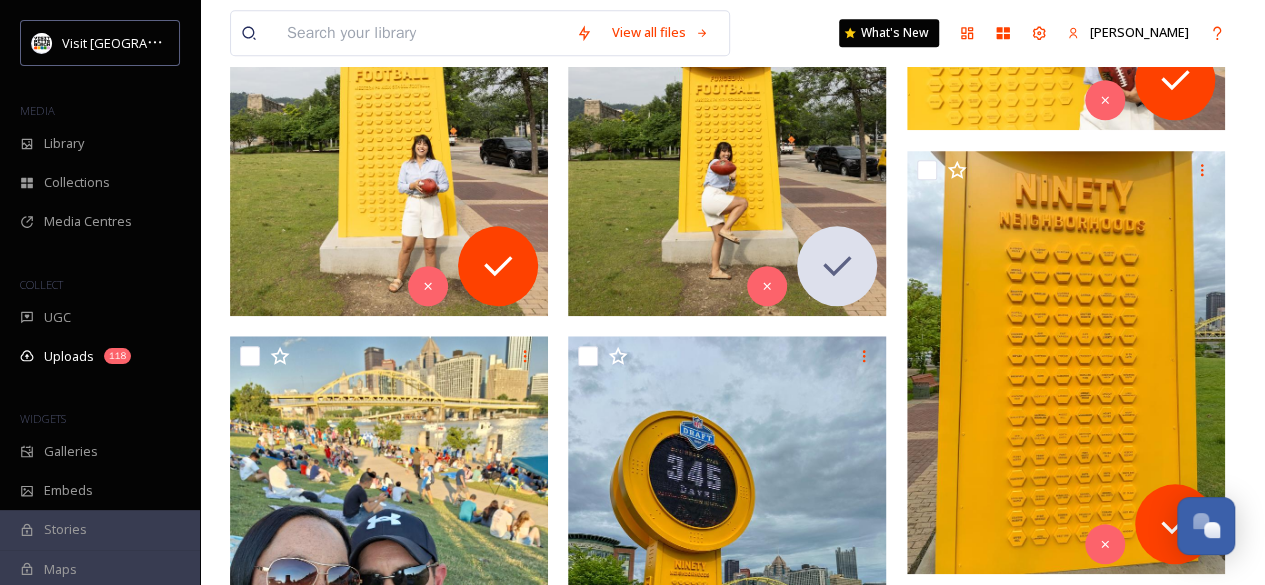 scroll, scrollTop: 544, scrollLeft: 0, axis: vertical 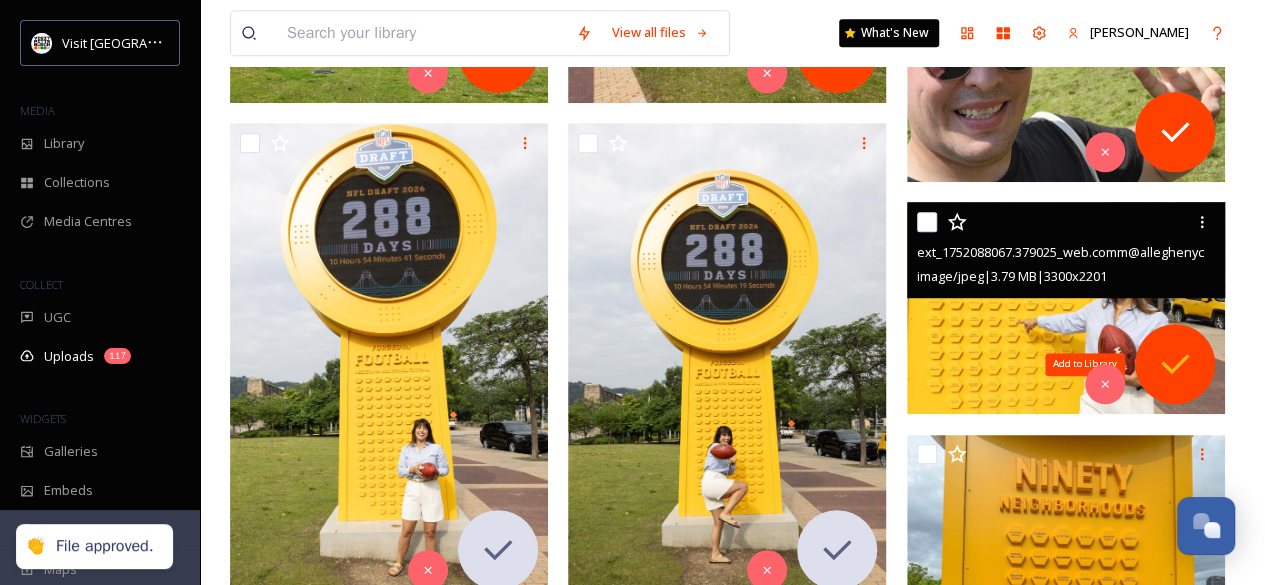 click 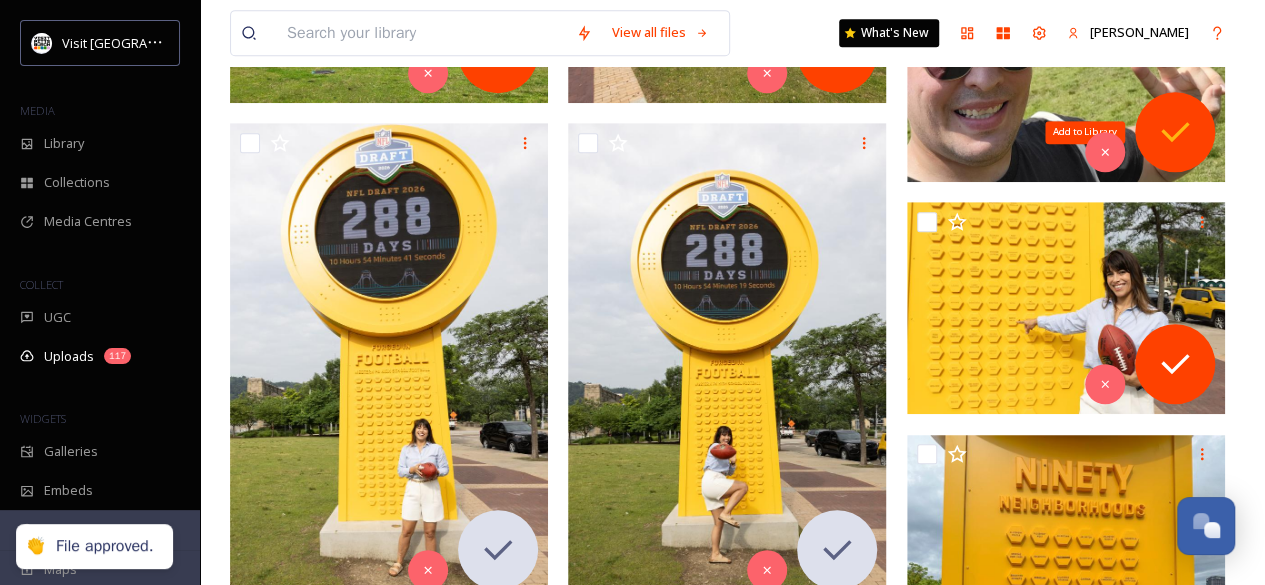 click 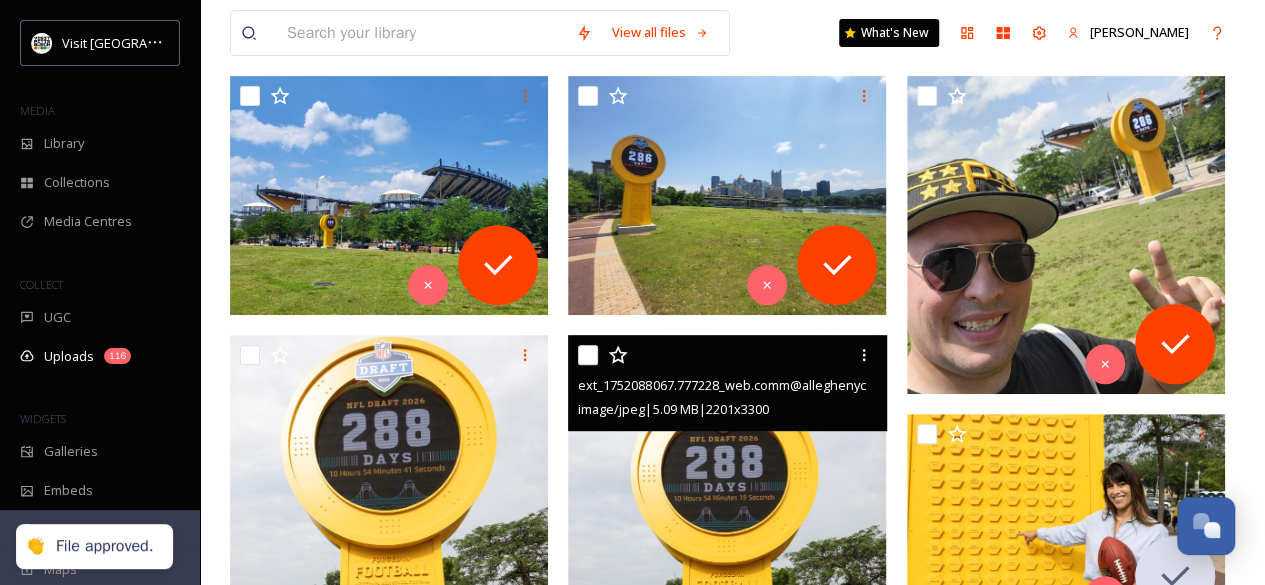 scroll, scrollTop: 304, scrollLeft: 0, axis: vertical 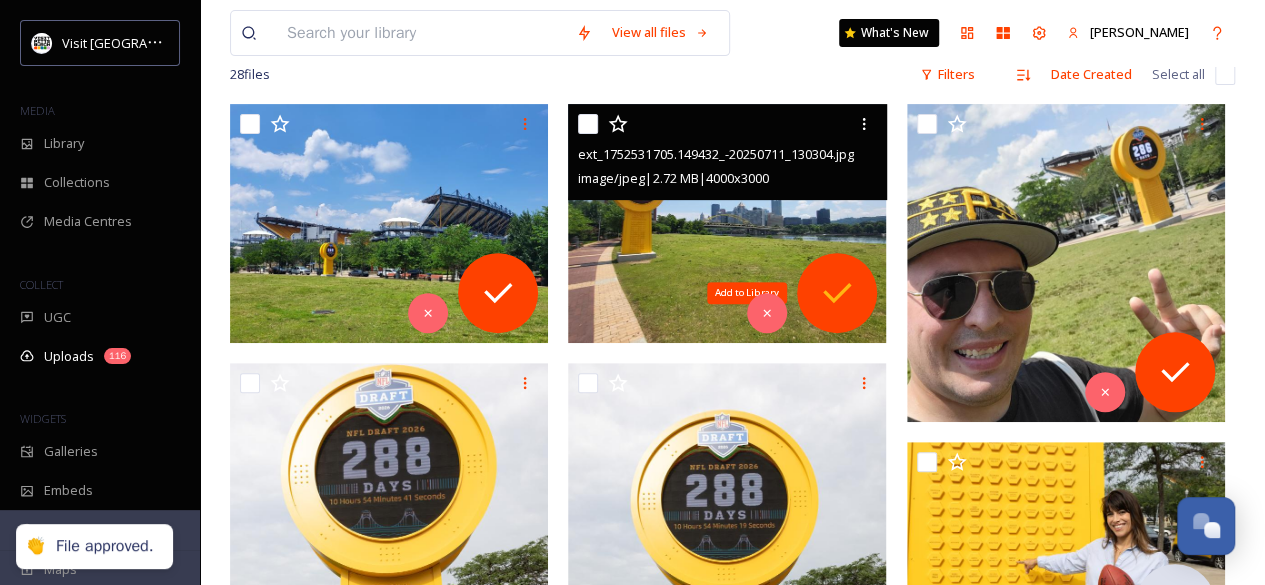 click 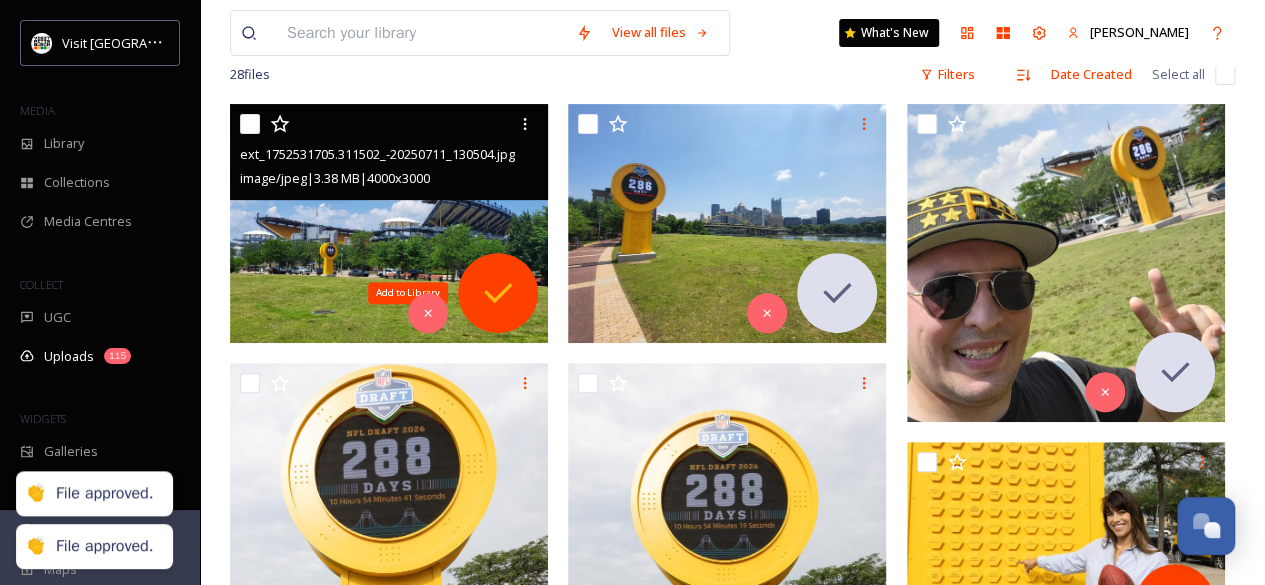 click 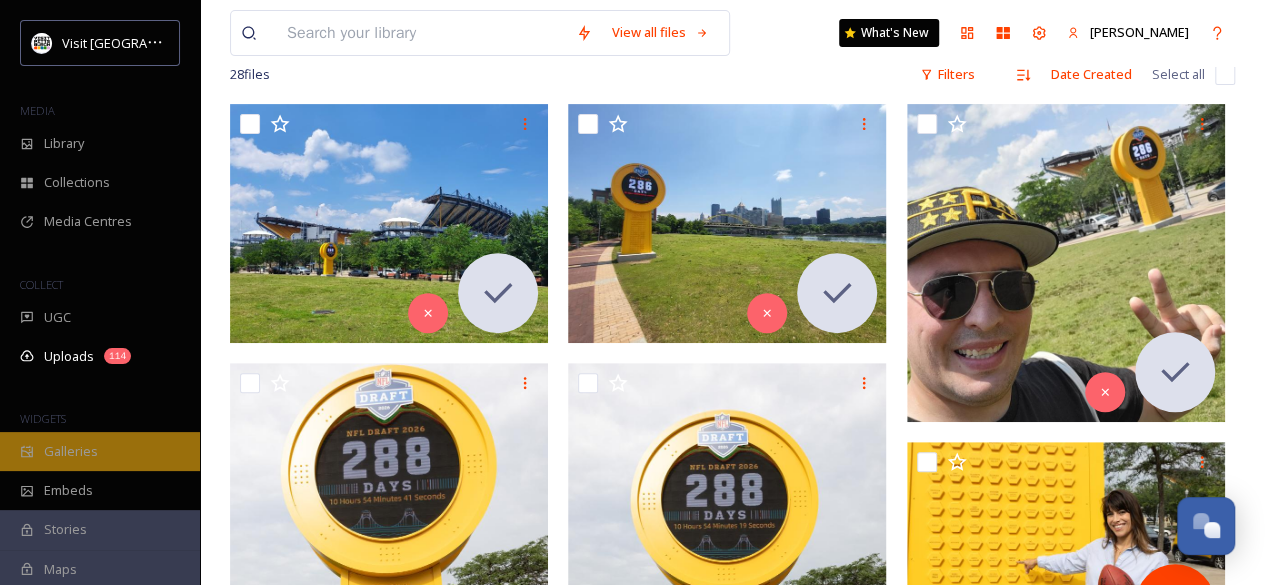 click on "Galleries" at bounding box center [100, 451] 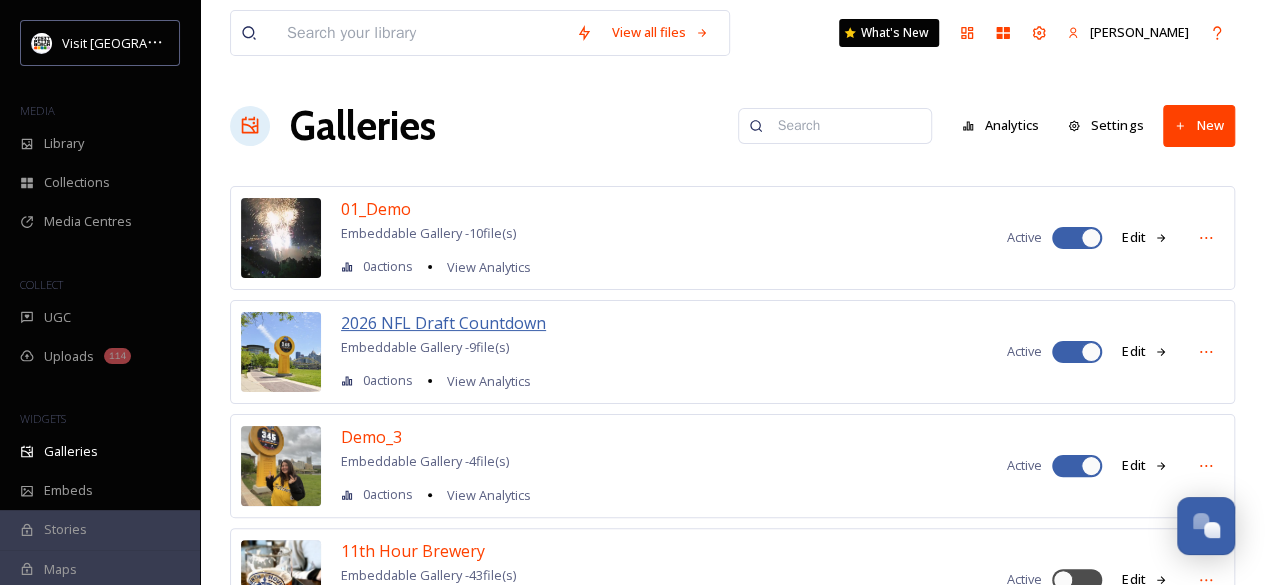 click on "2026 NFL Draft Countdown" at bounding box center (443, 323) 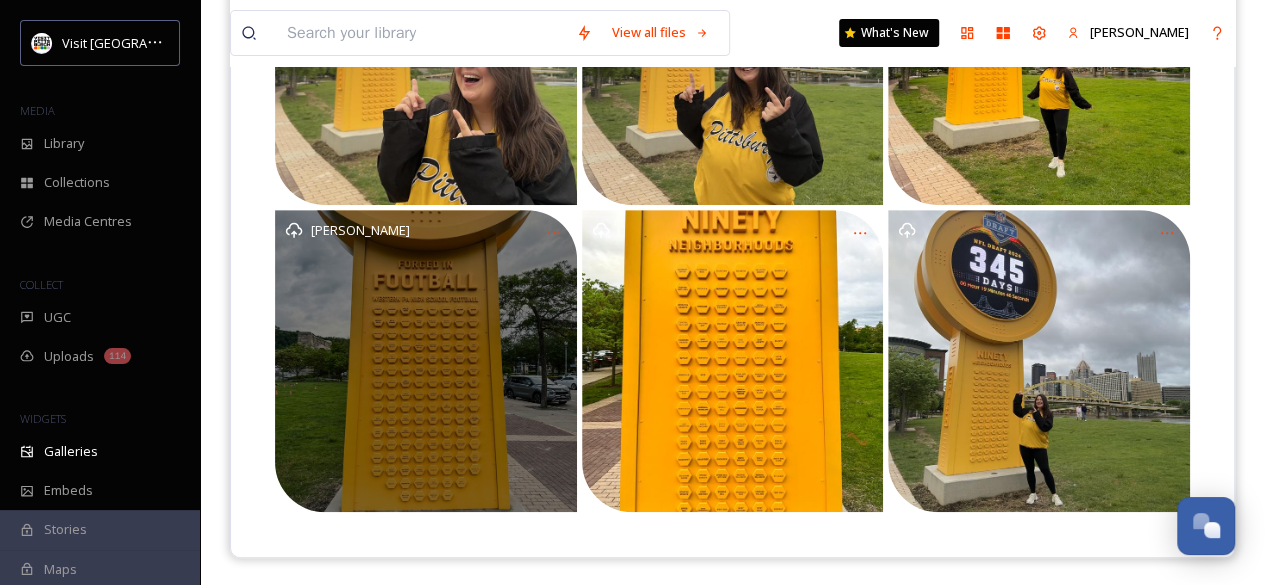 scroll, scrollTop: 0, scrollLeft: 0, axis: both 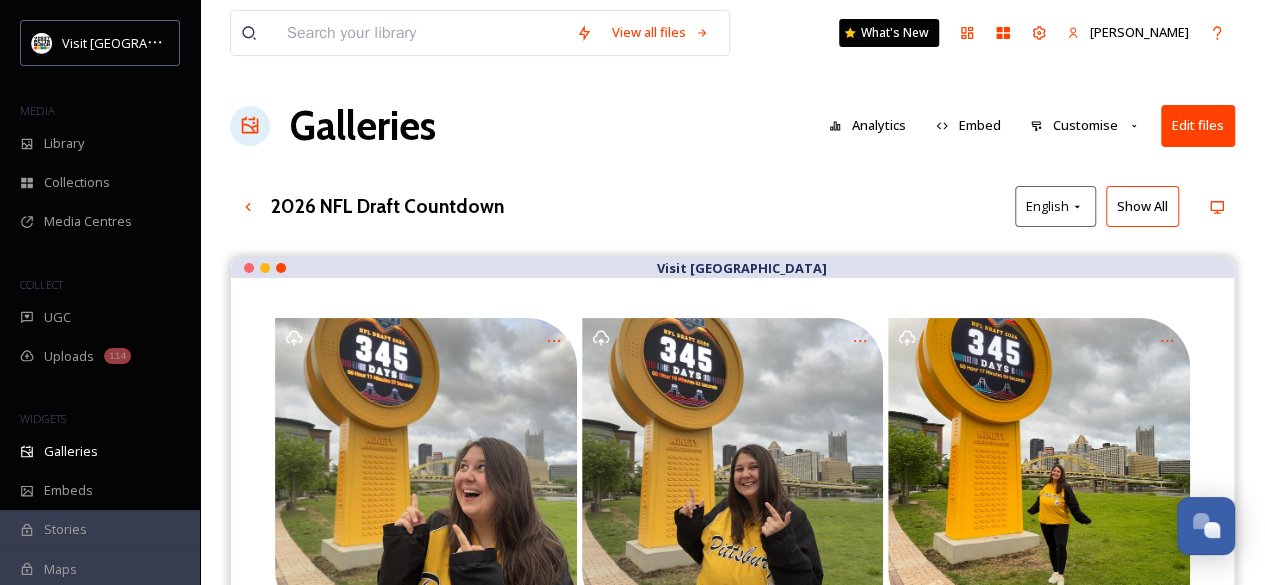click on "Edit files" at bounding box center [1198, 125] 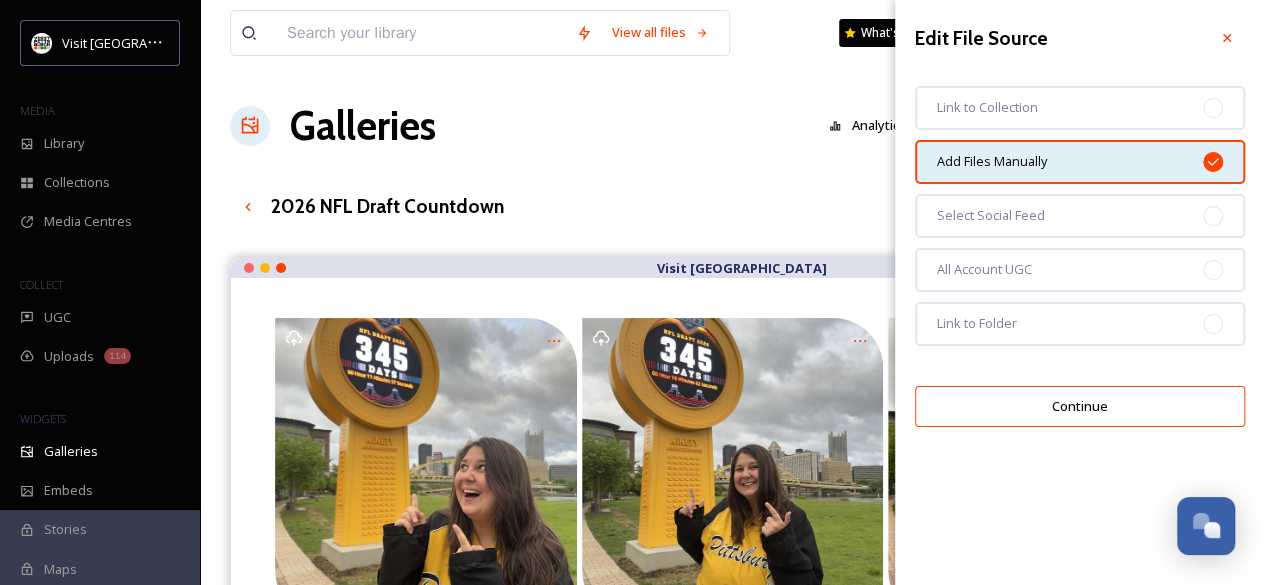 click on "View all files What's New [PERSON_NAME] Galleries Analytics Embed Customise Edit files Edit File Source Link to Collection Add Files Manually Select Social Feed All Account UGC Link to Folder Continue 2026 NFL Draft Countdown English Show All Visit [GEOGRAPHIC_DATA]" at bounding box center [732, 501] 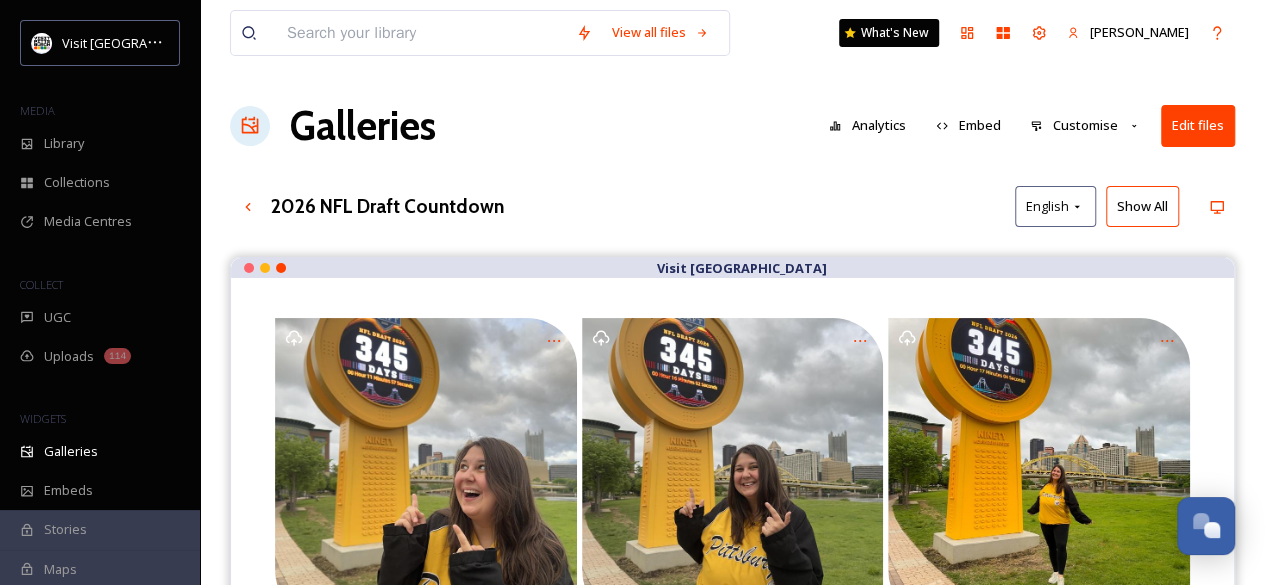 click on "Edit files" at bounding box center [1198, 125] 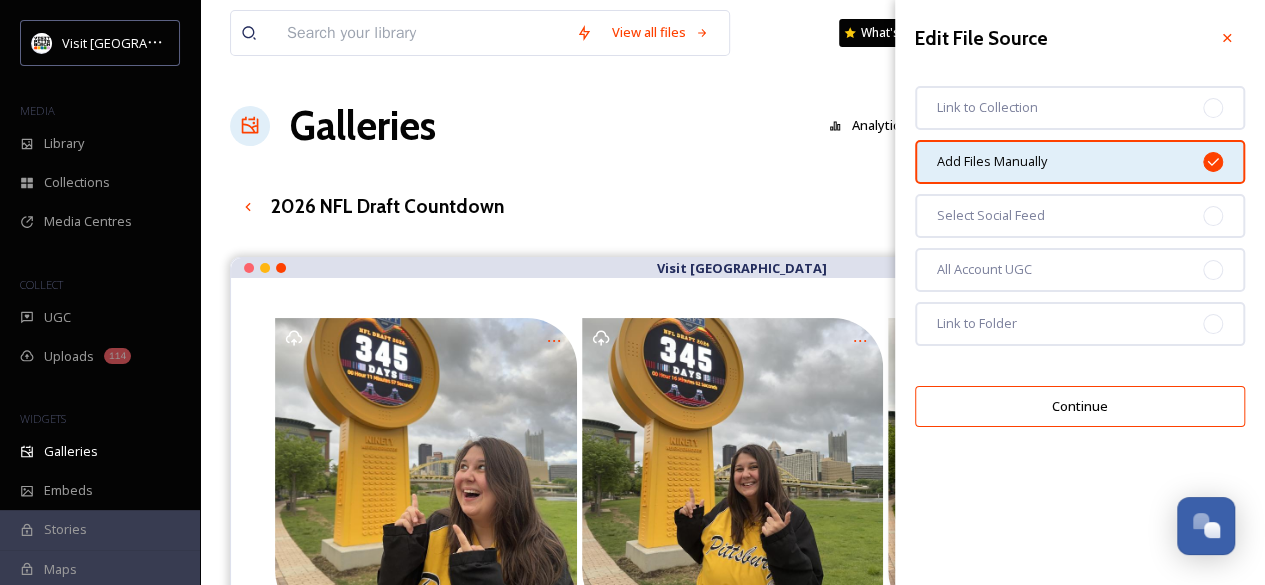 click on "Add Files Manually" at bounding box center (1080, 162) 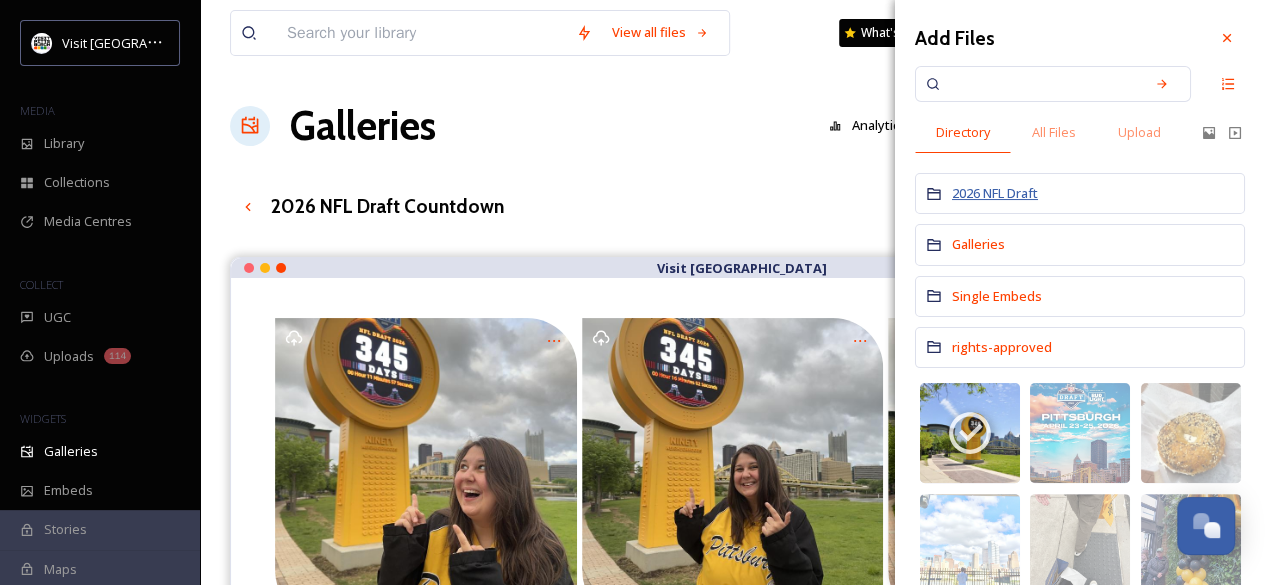 click on "2026 NFL Draft" at bounding box center [995, 193] 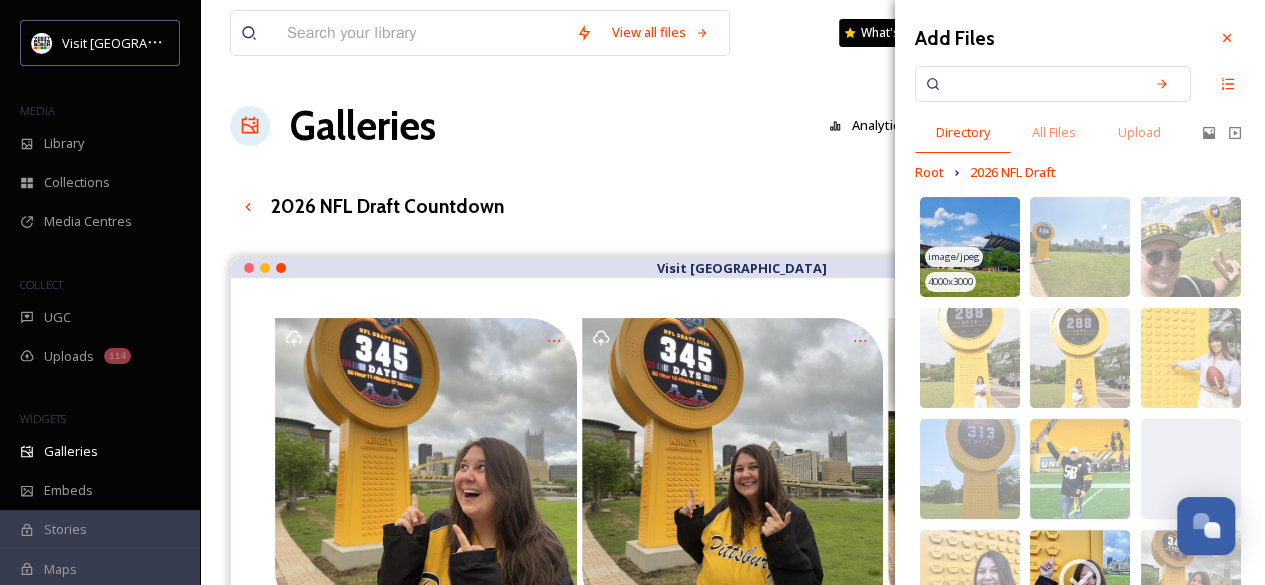 click at bounding box center [970, 247] 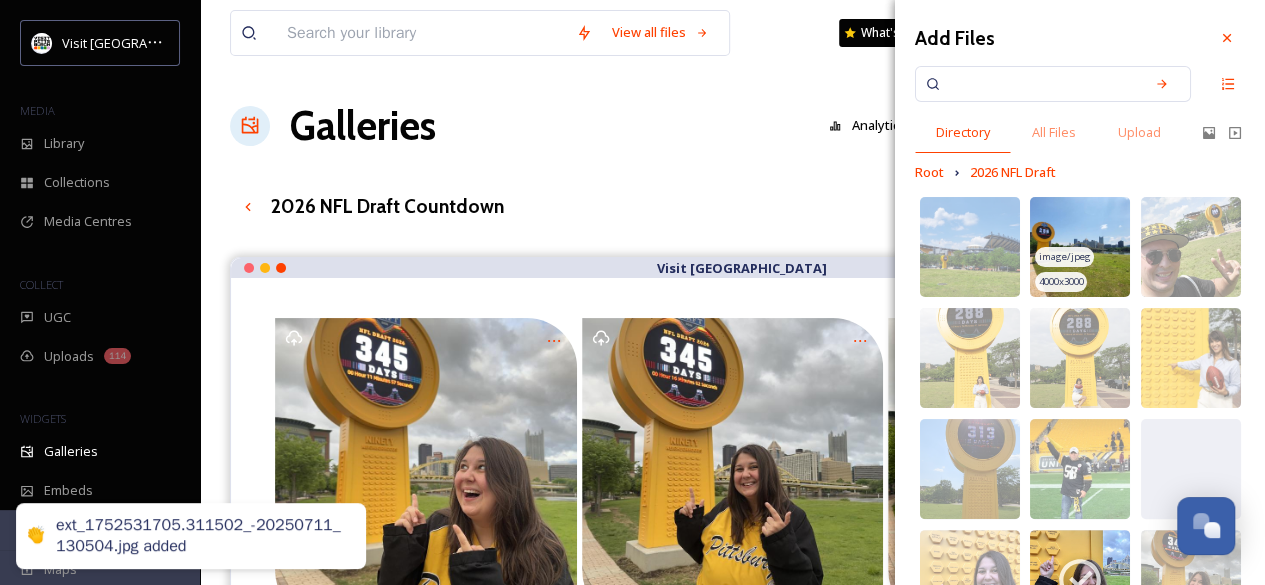 click at bounding box center [1080, 247] 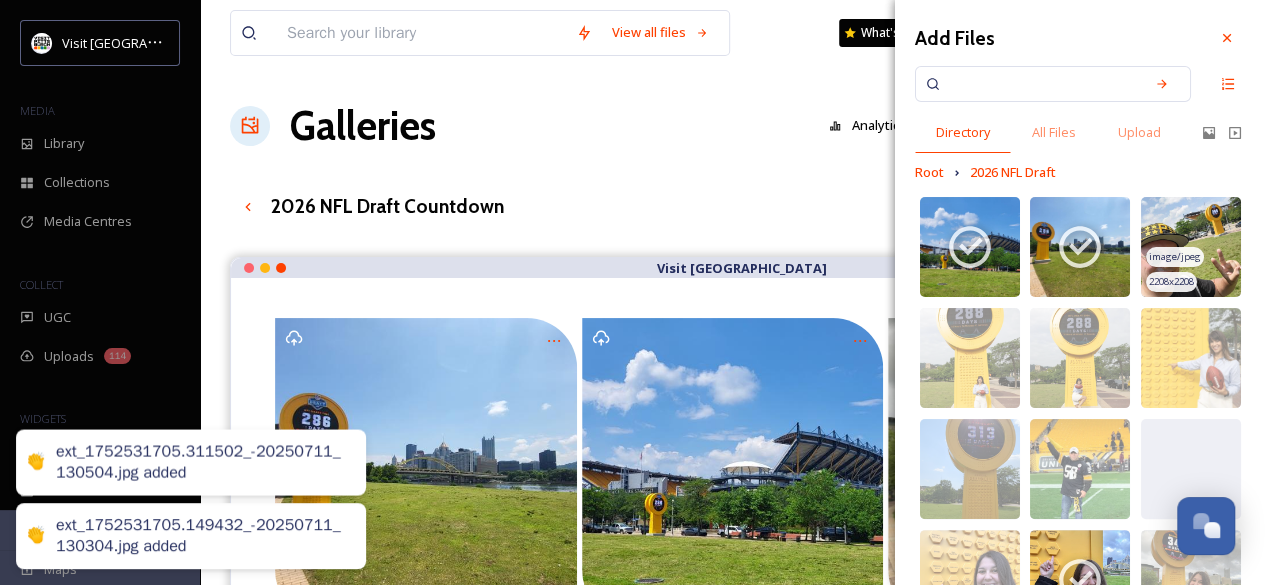 click at bounding box center (1191, 247) 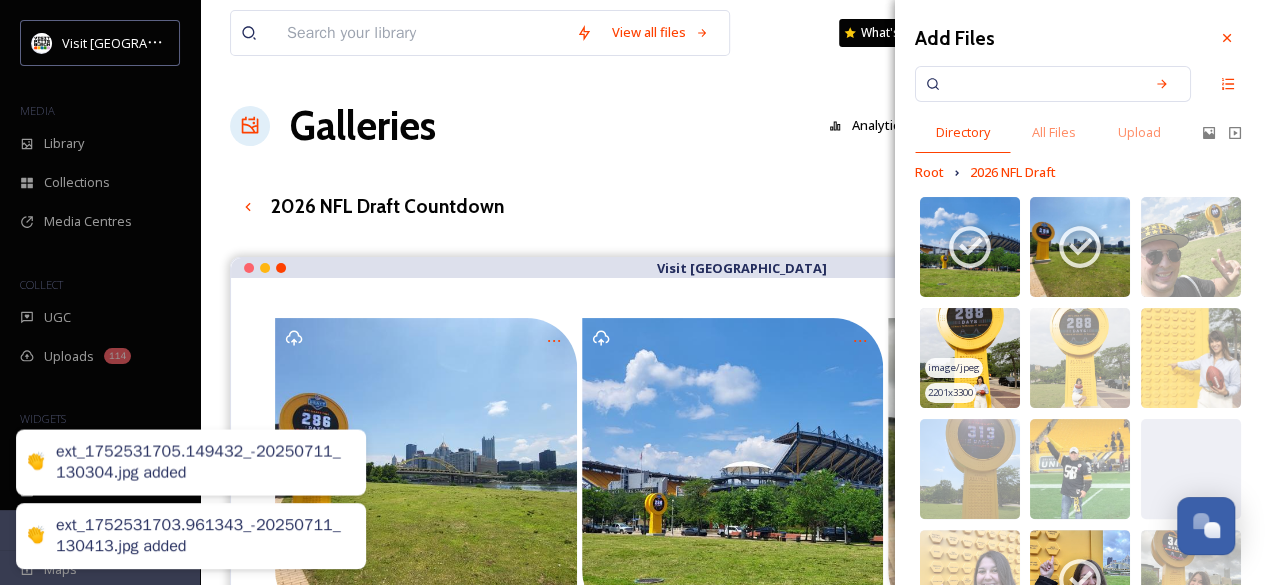 click at bounding box center (970, 358) 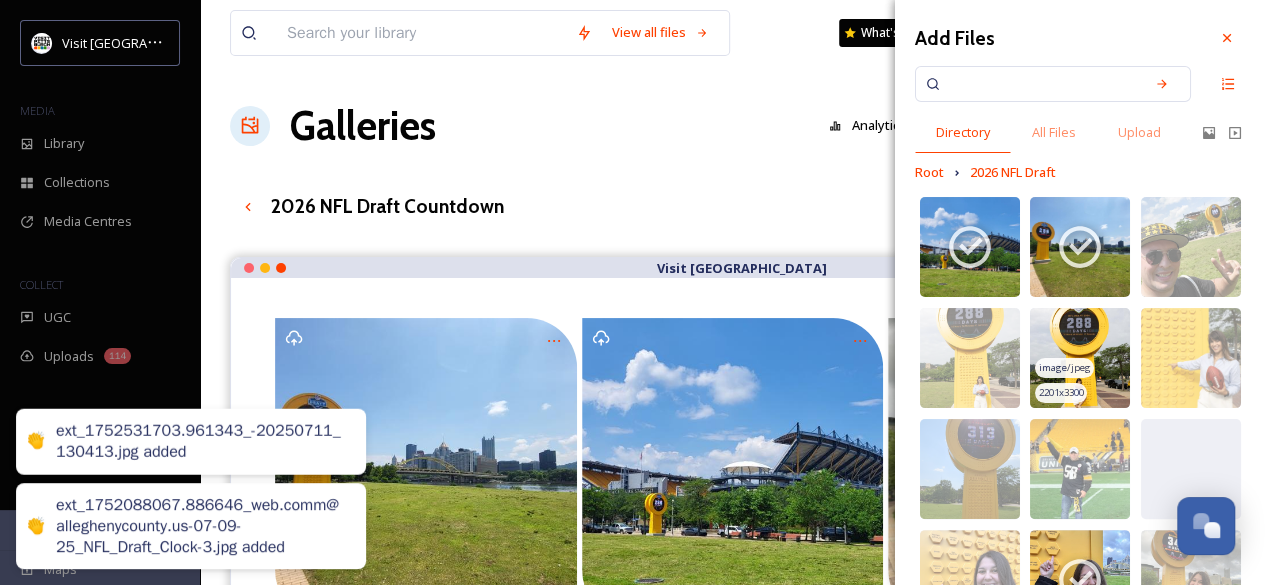 click at bounding box center [1080, 358] 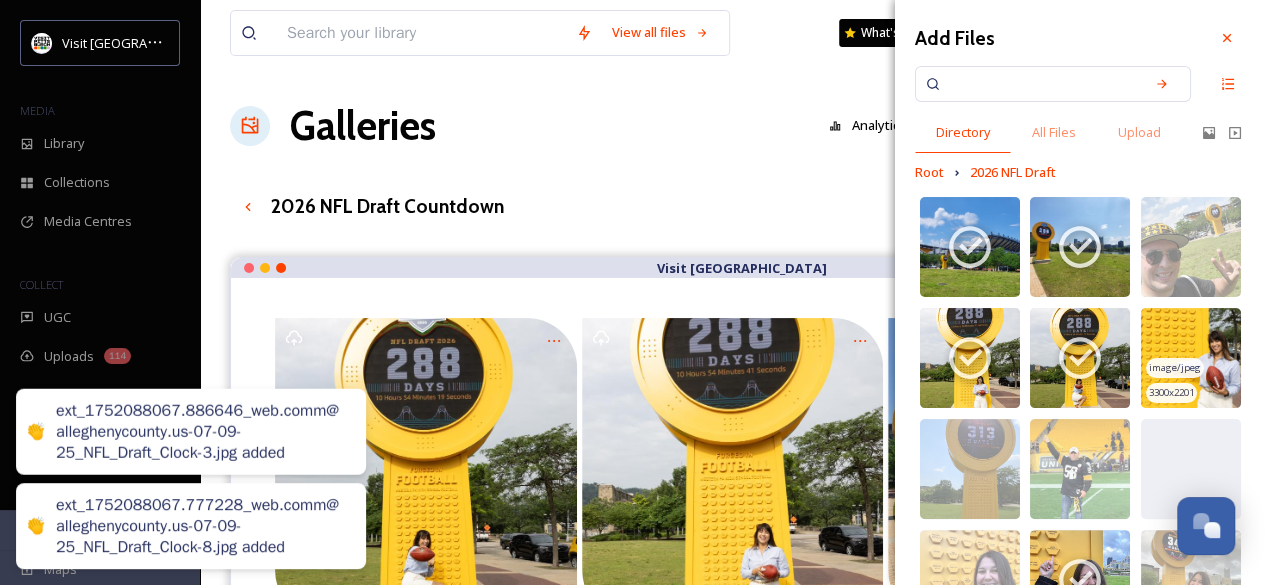 click at bounding box center (1191, 358) 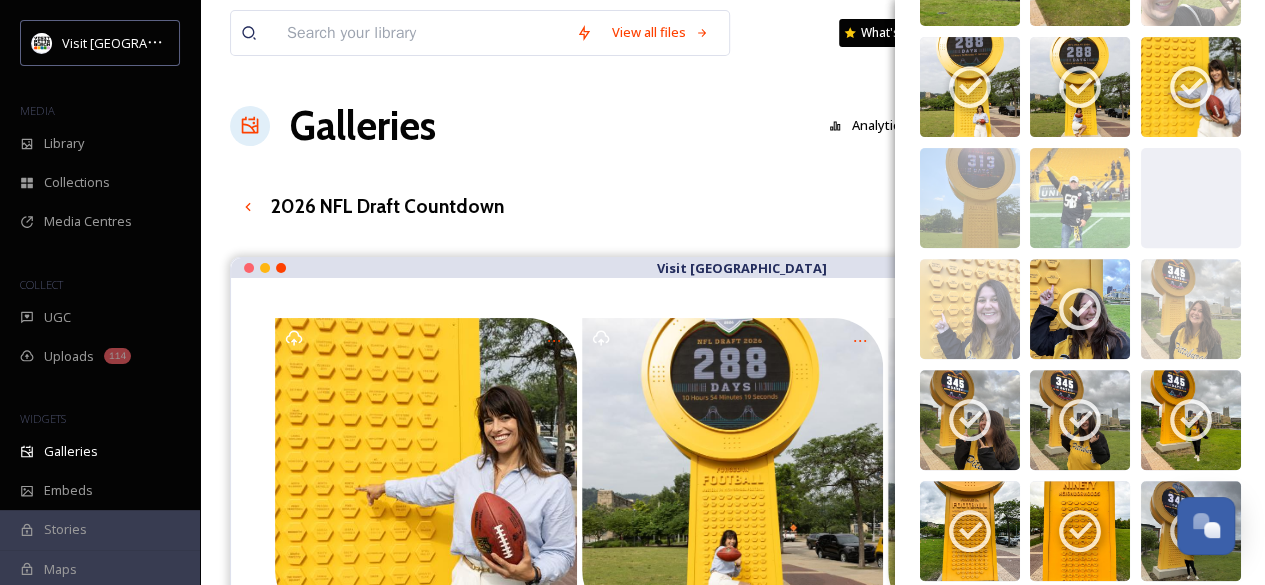 scroll, scrollTop: 272, scrollLeft: 0, axis: vertical 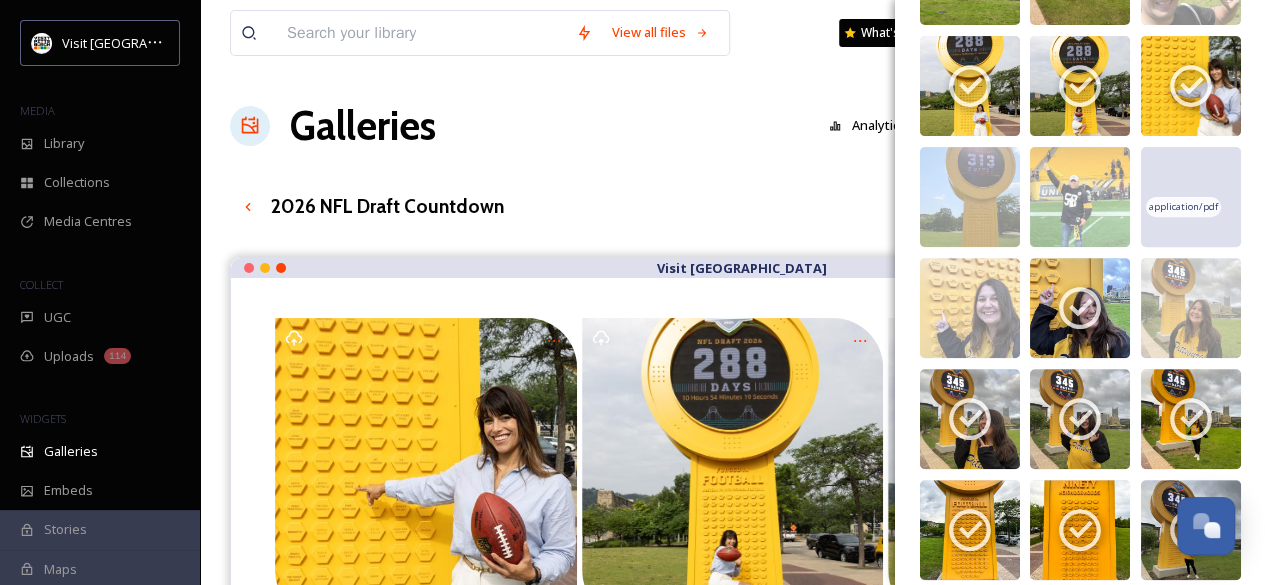 click on "application/pdf" at bounding box center [1183, 207] 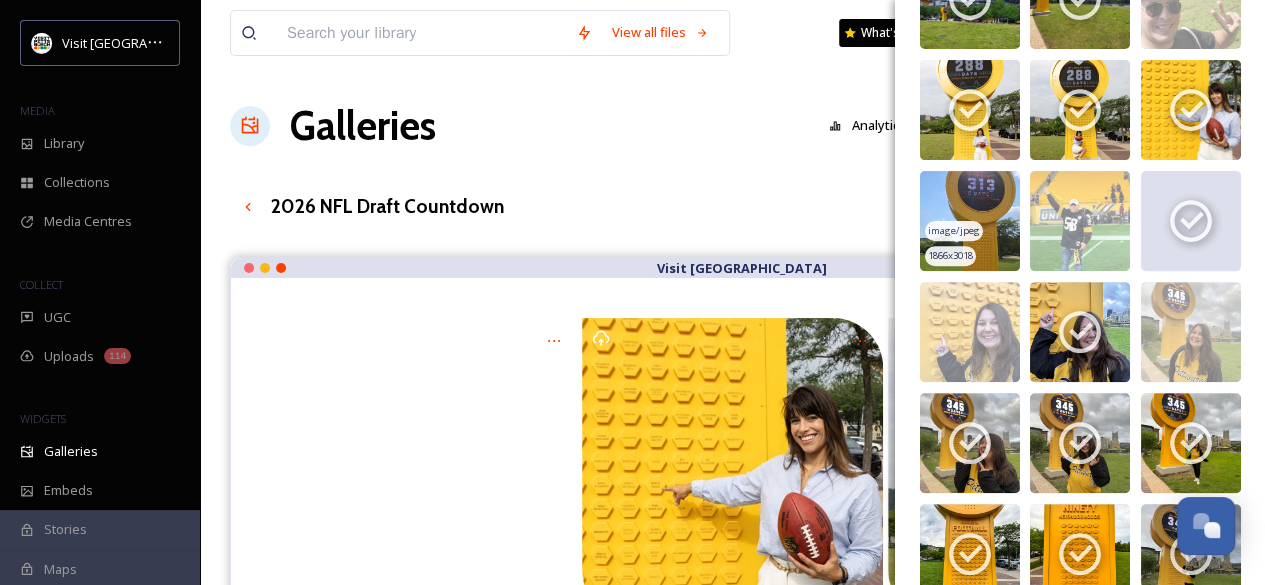 scroll, scrollTop: 246, scrollLeft: 0, axis: vertical 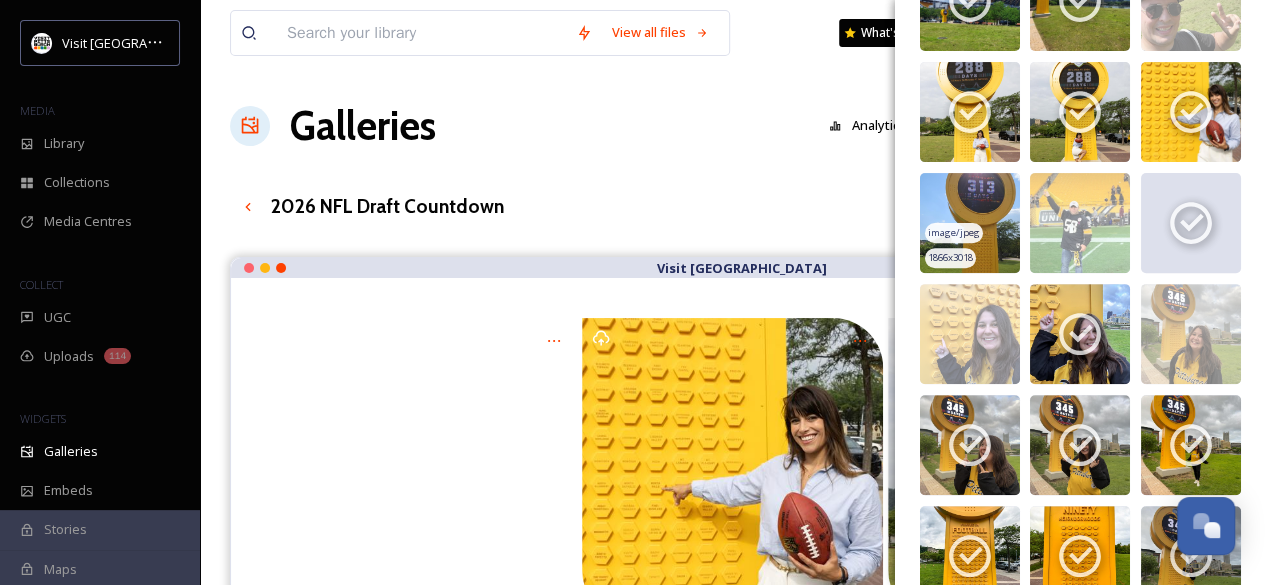 click at bounding box center (970, 223) 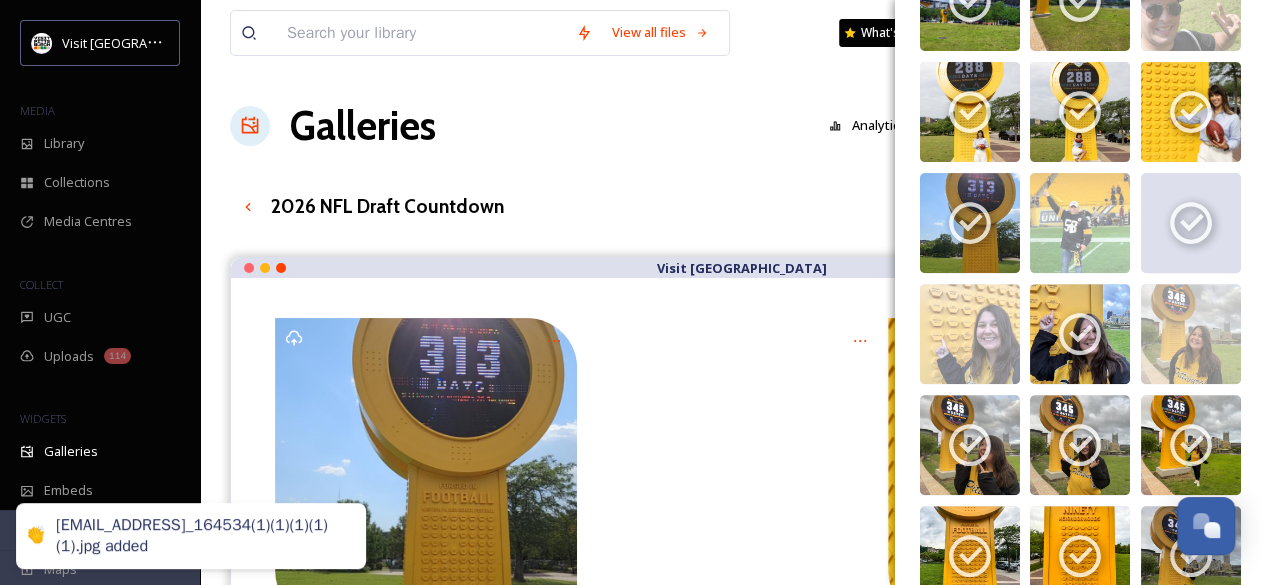 click on "2026 NFL Draft Countdown English Show All" at bounding box center (732, 206) 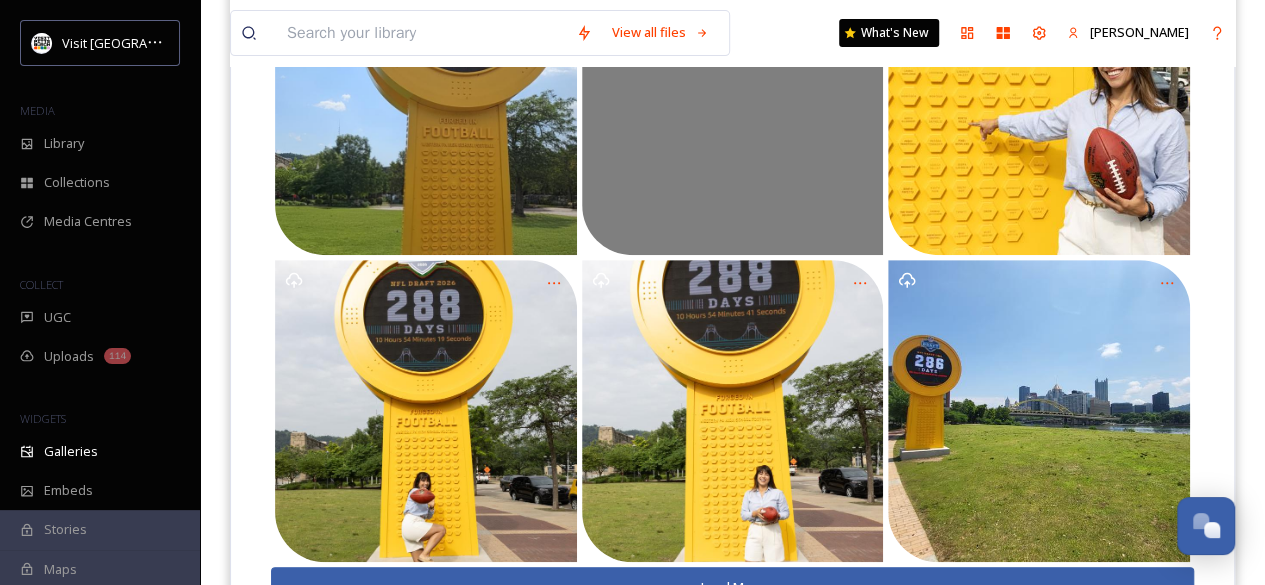 scroll, scrollTop: 418, scrollLeft: 0, axis: vertical 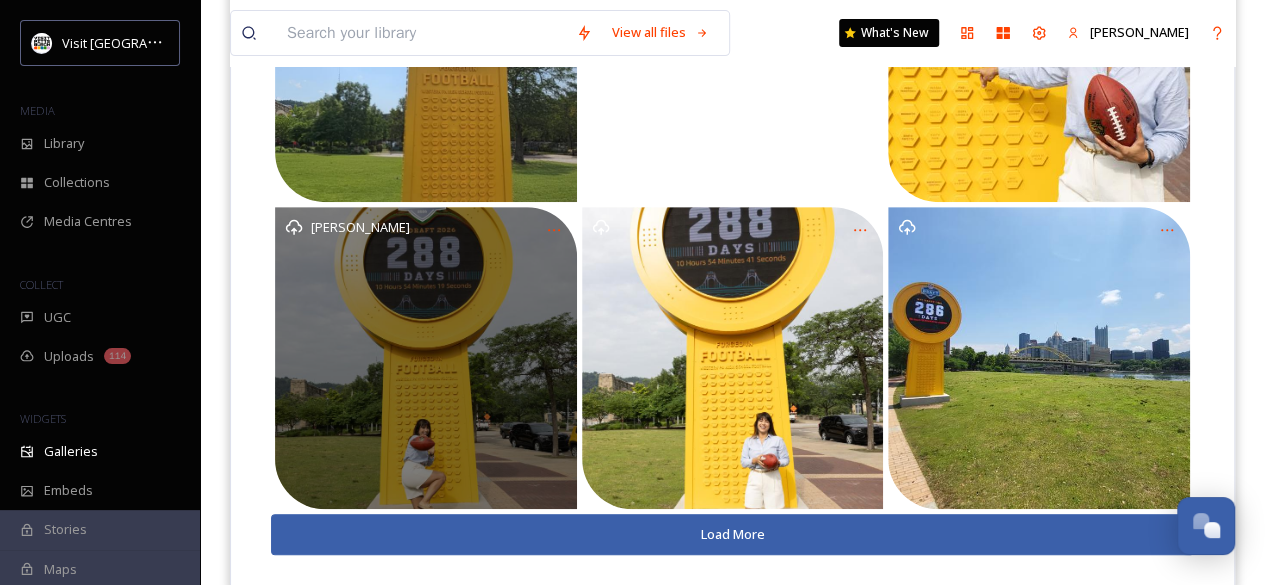 click on "[PERSON_NAME]" at bounding box center [426, 358] 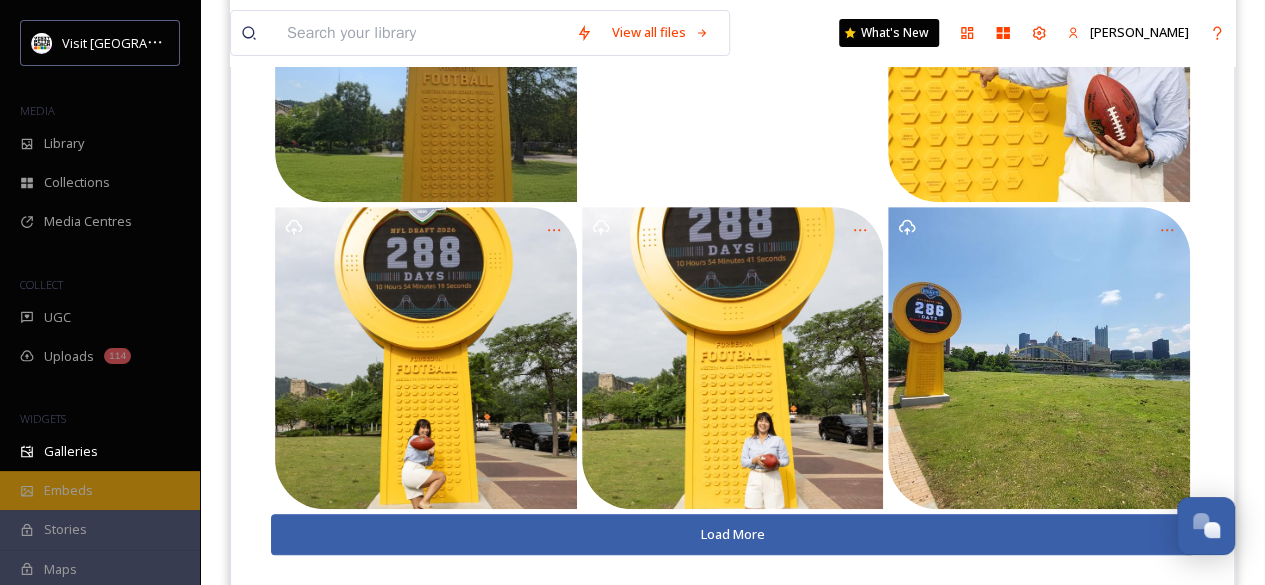 scroll, scrollTop: 166, scrollLeft: 0, axis: vertical 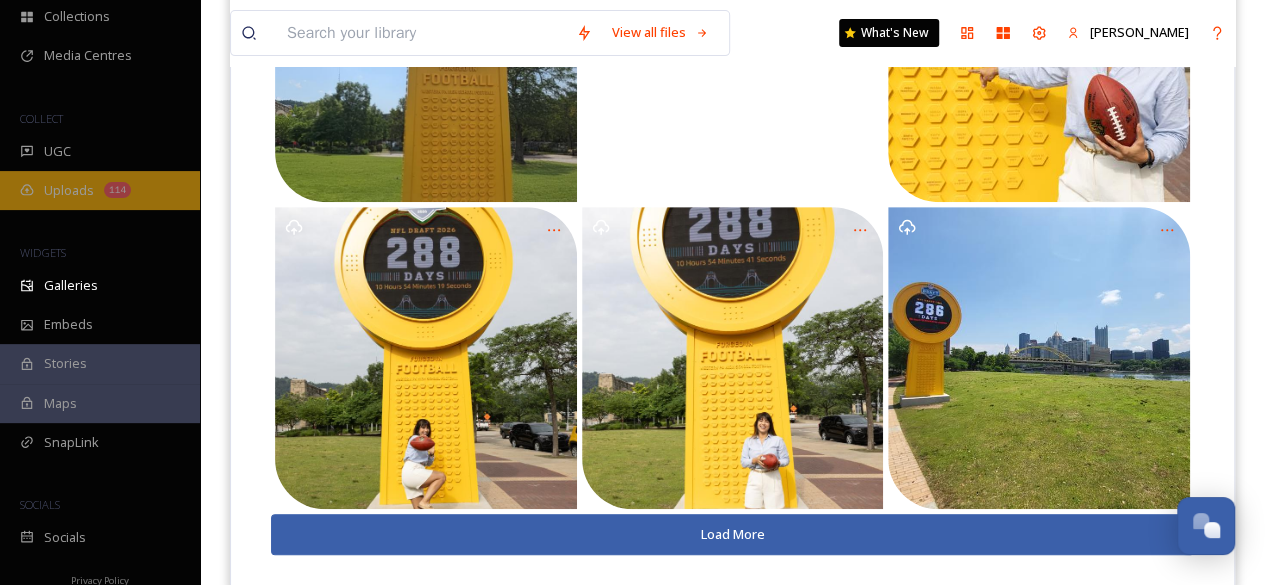 click on "Uploads" at bounding box center (69, 190) 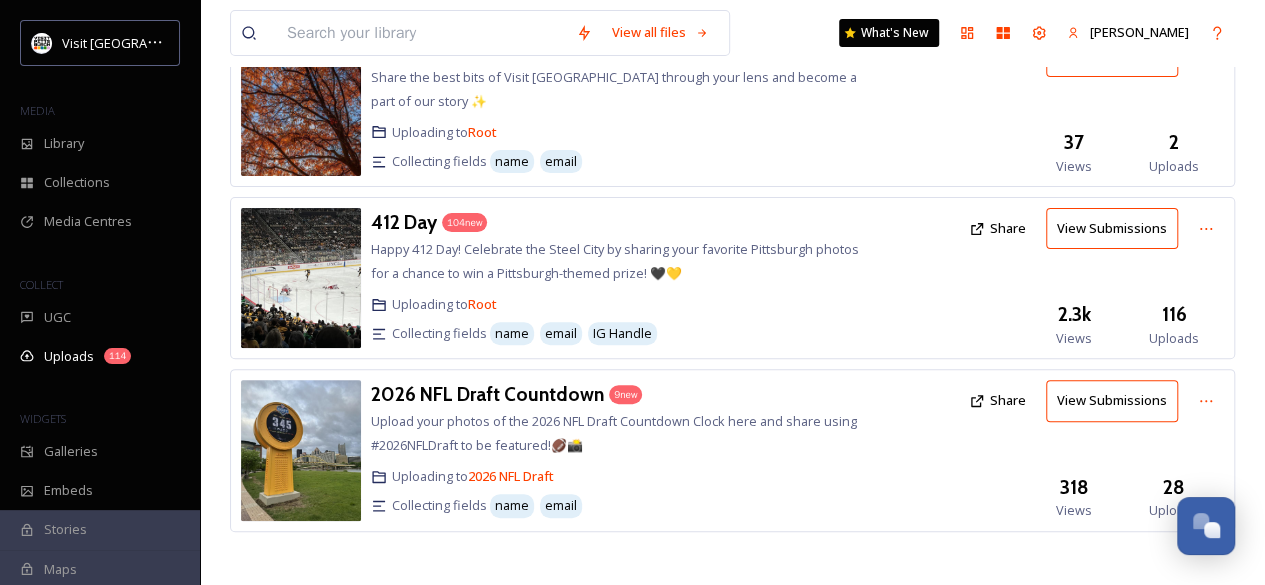 scroll, scrollTop: 164, scrollLeft: 0, axis: vertical 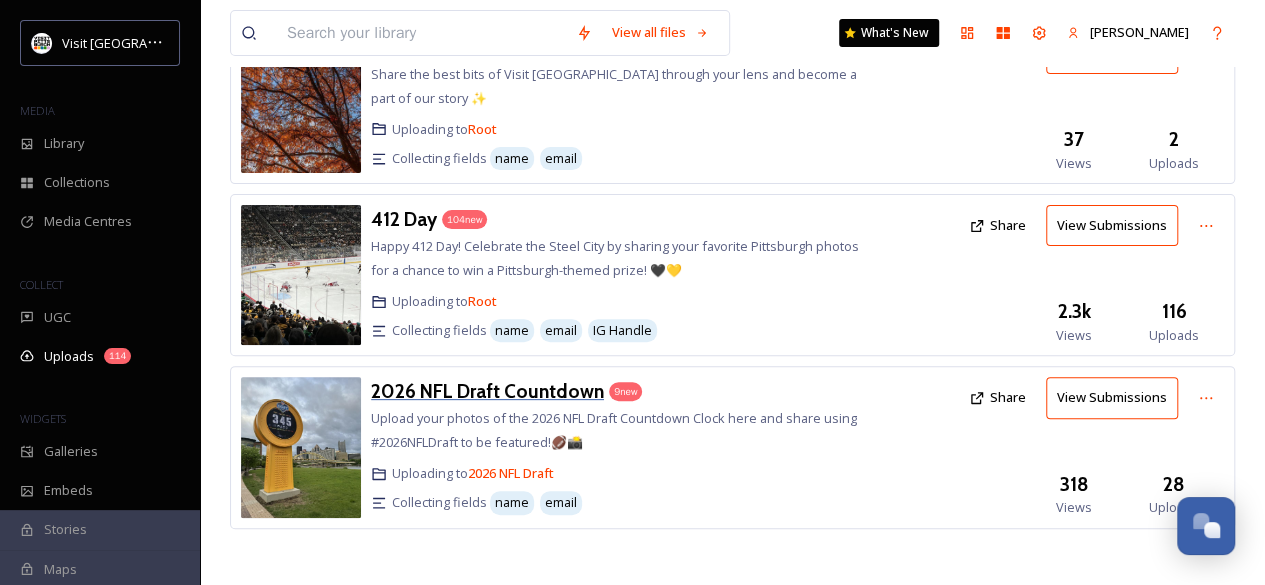click on "2026 NFL Draft Countdown" at bounding box center [487, 391] 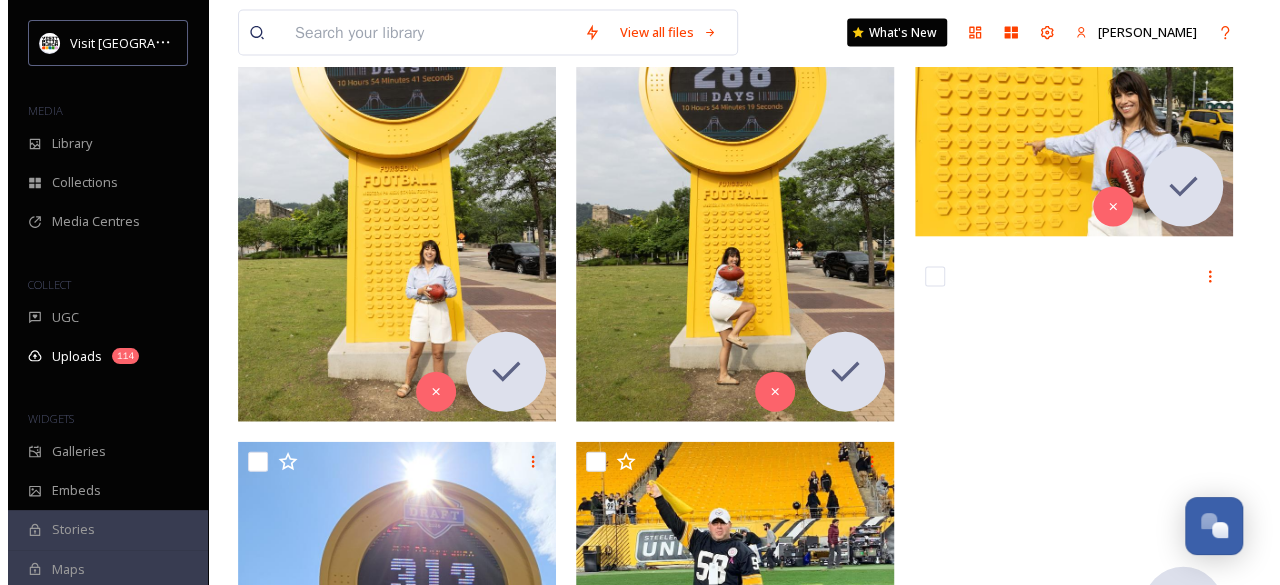 scroll, scrollTop: 2055, scrollLeft: 0, axis: vertical 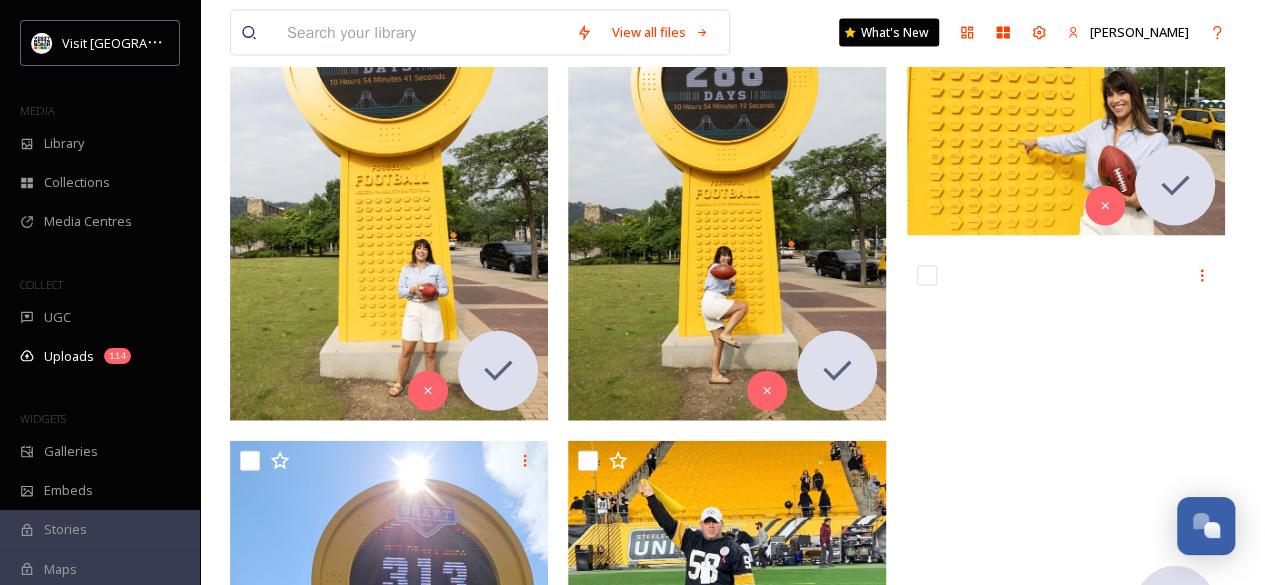 click at bounding box center (727, 182) 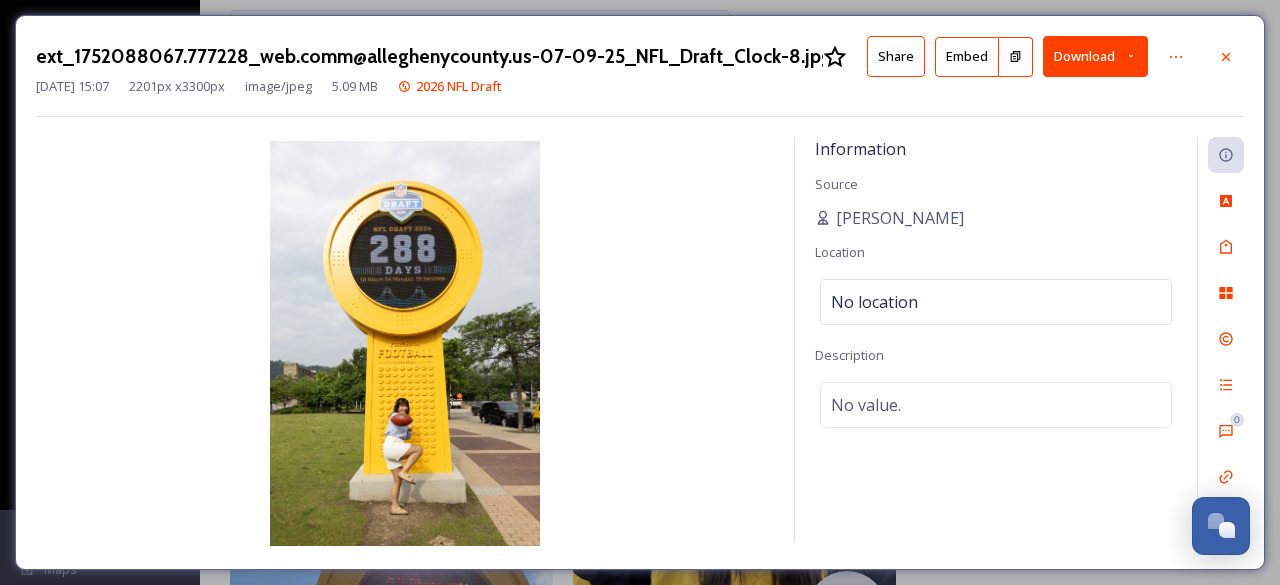 click on "Download" at bounding box center (1096, 56) 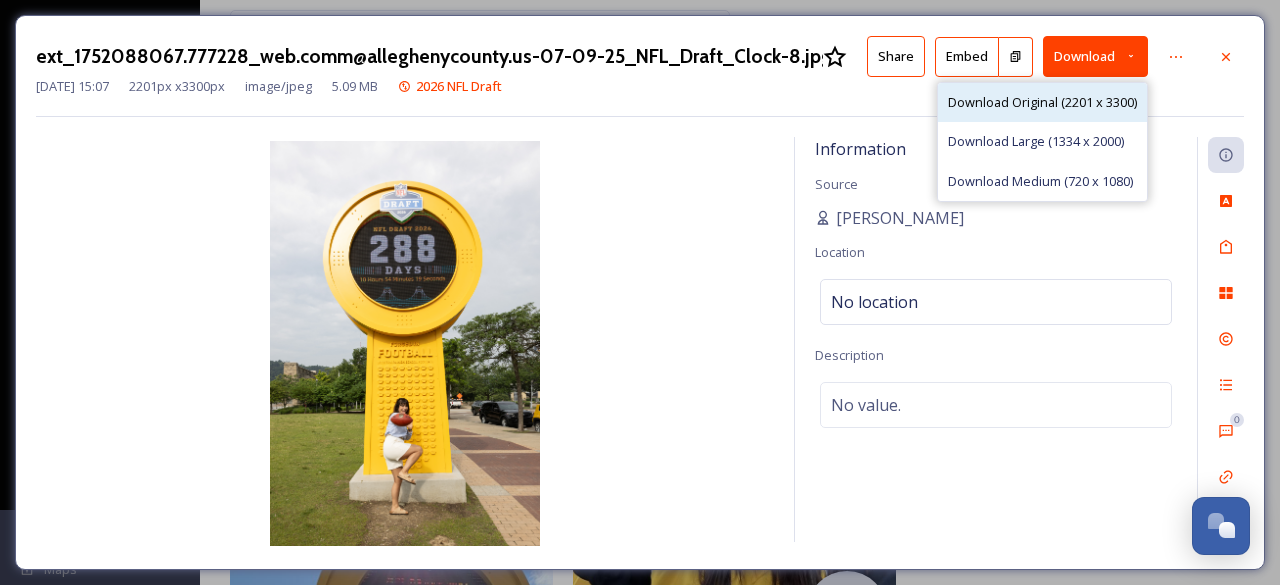 click on "Download Original (2201 x 3300)" at bounding box center [1042, 102] 